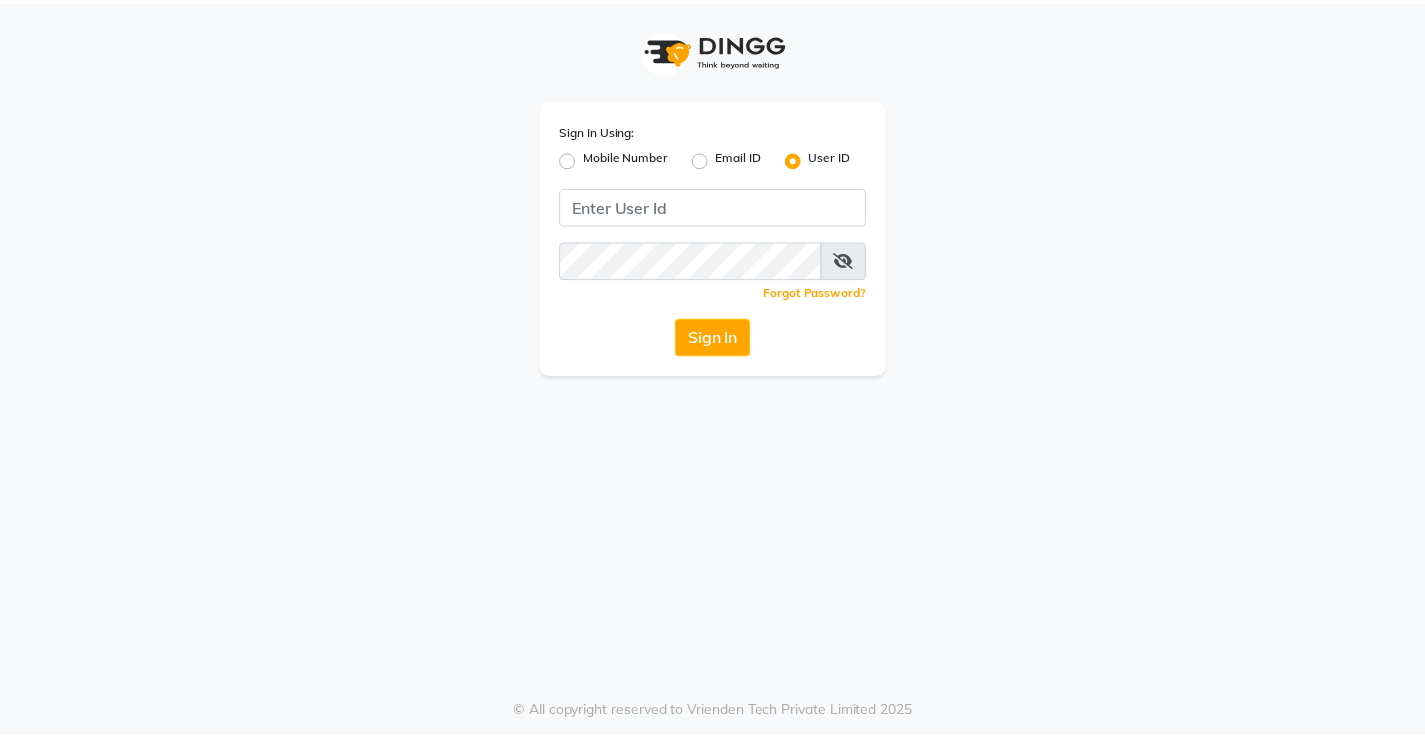 scroll, scrollTop: 0, scrollLeft: 0, axis: both 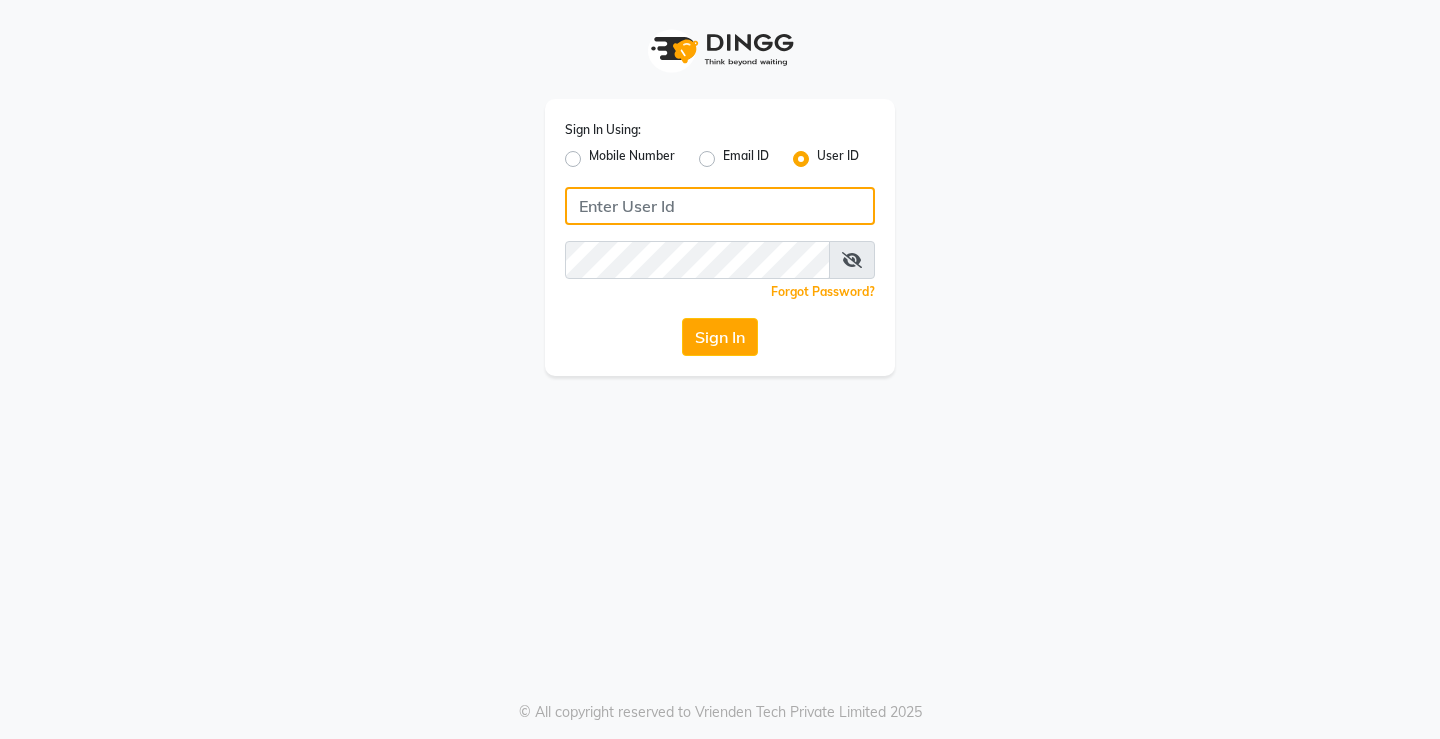click 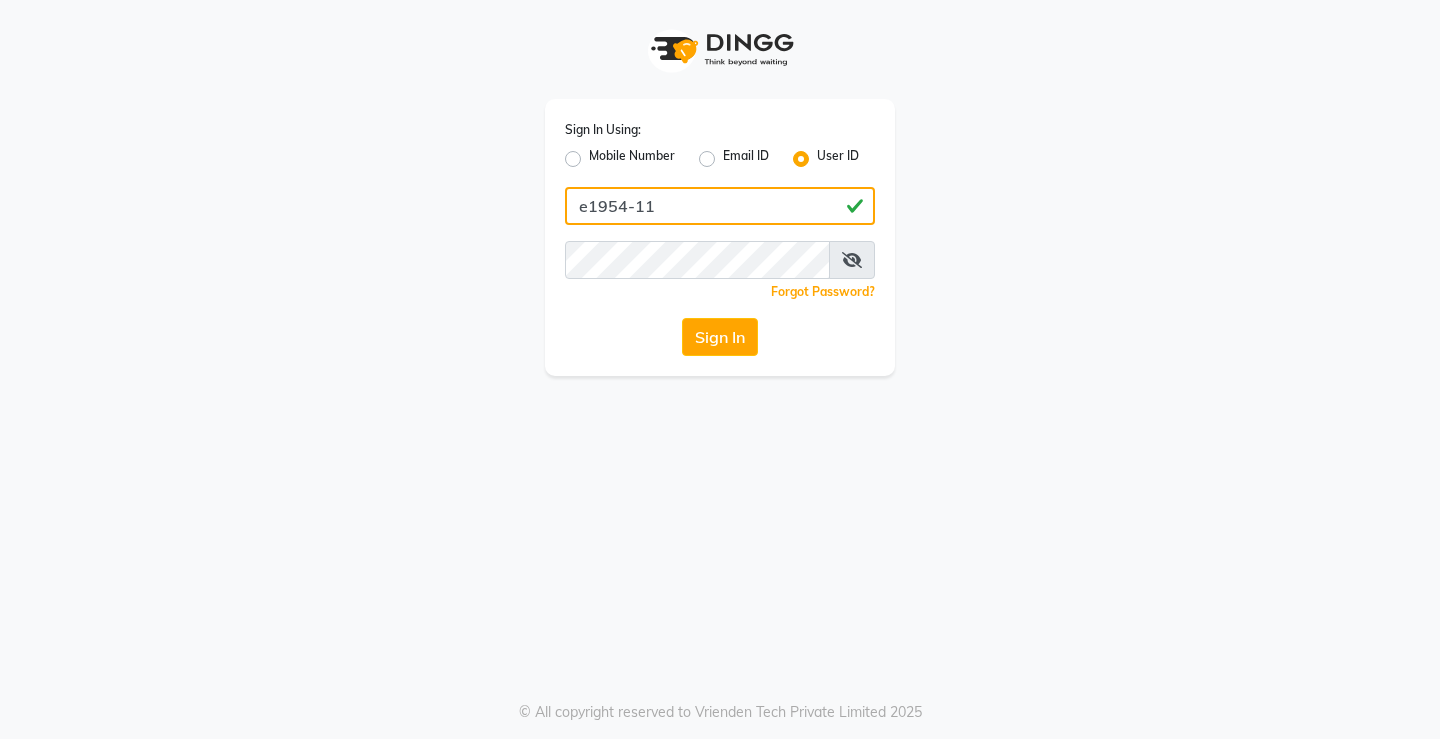 type on "e1954-11" 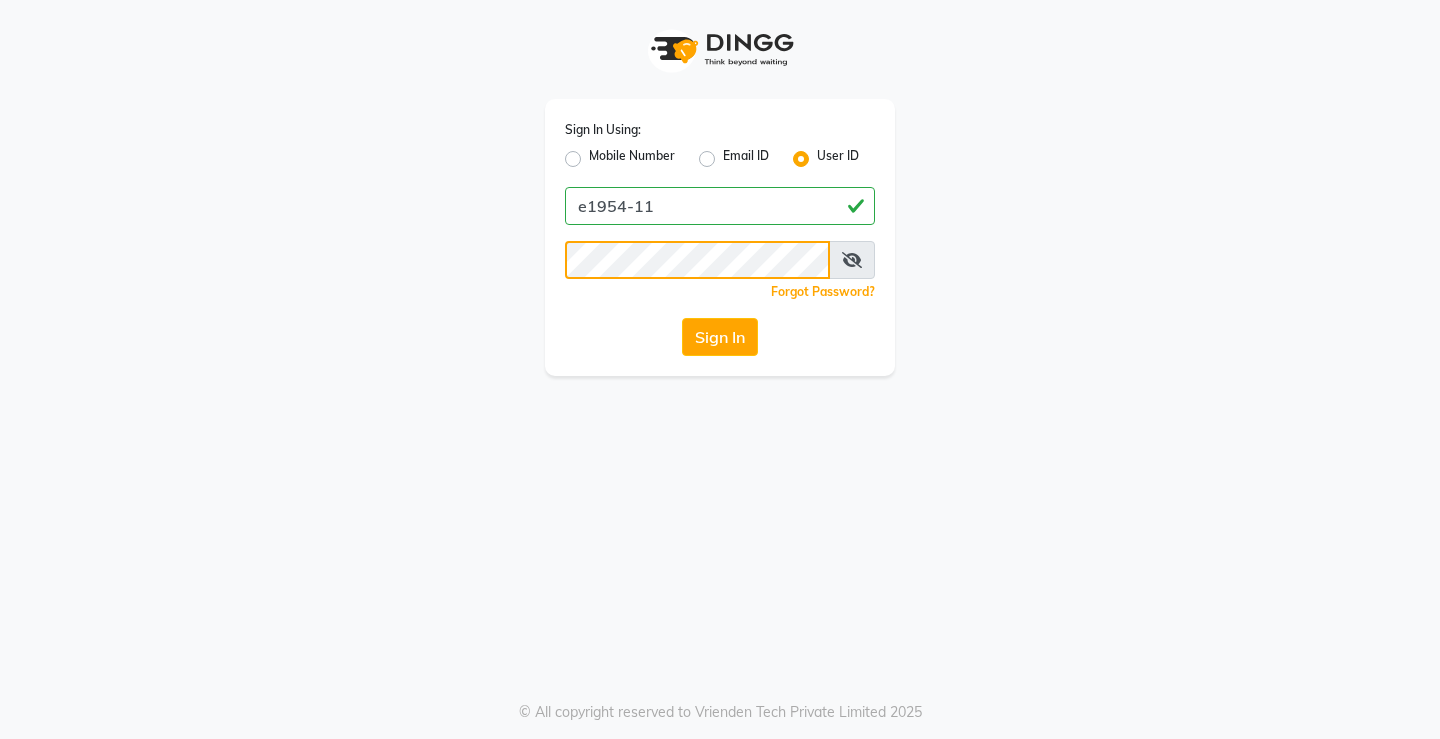 click on "Sign In" 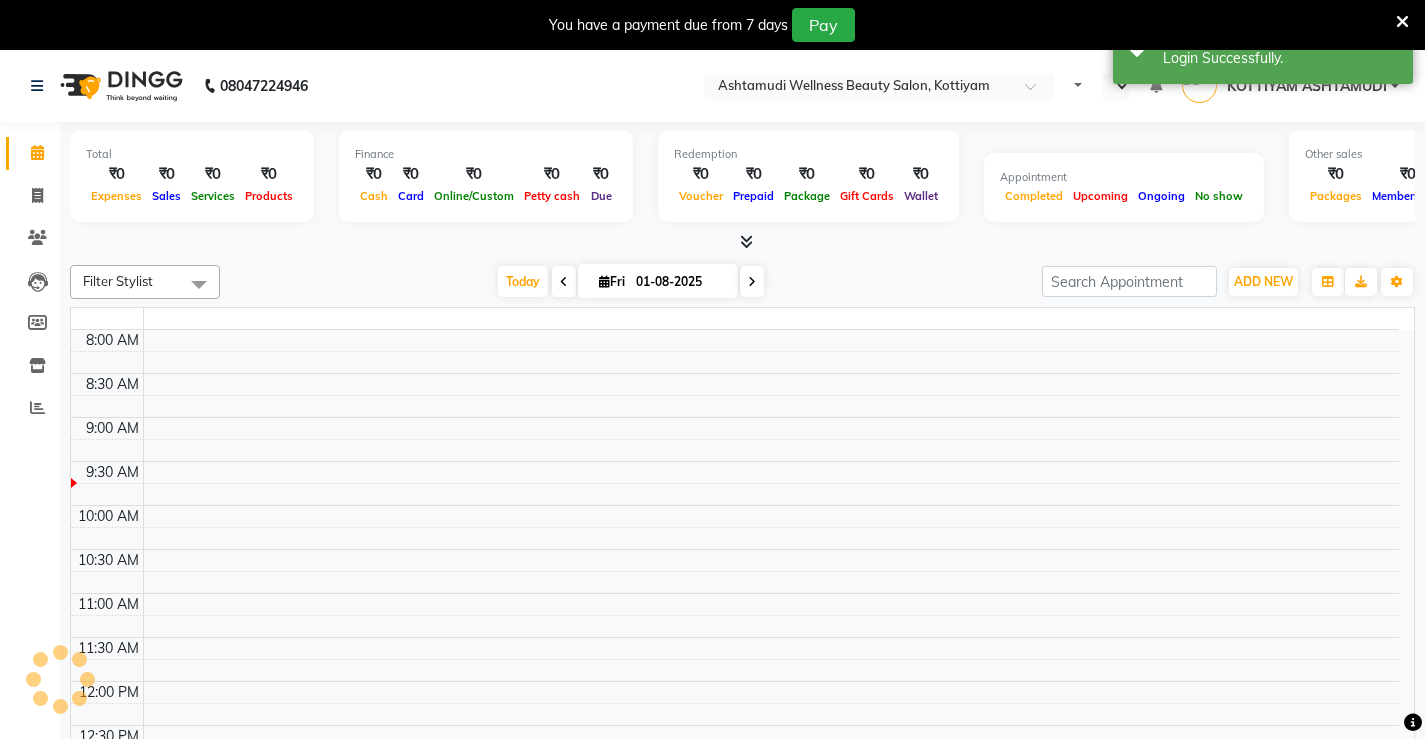 select on "en" 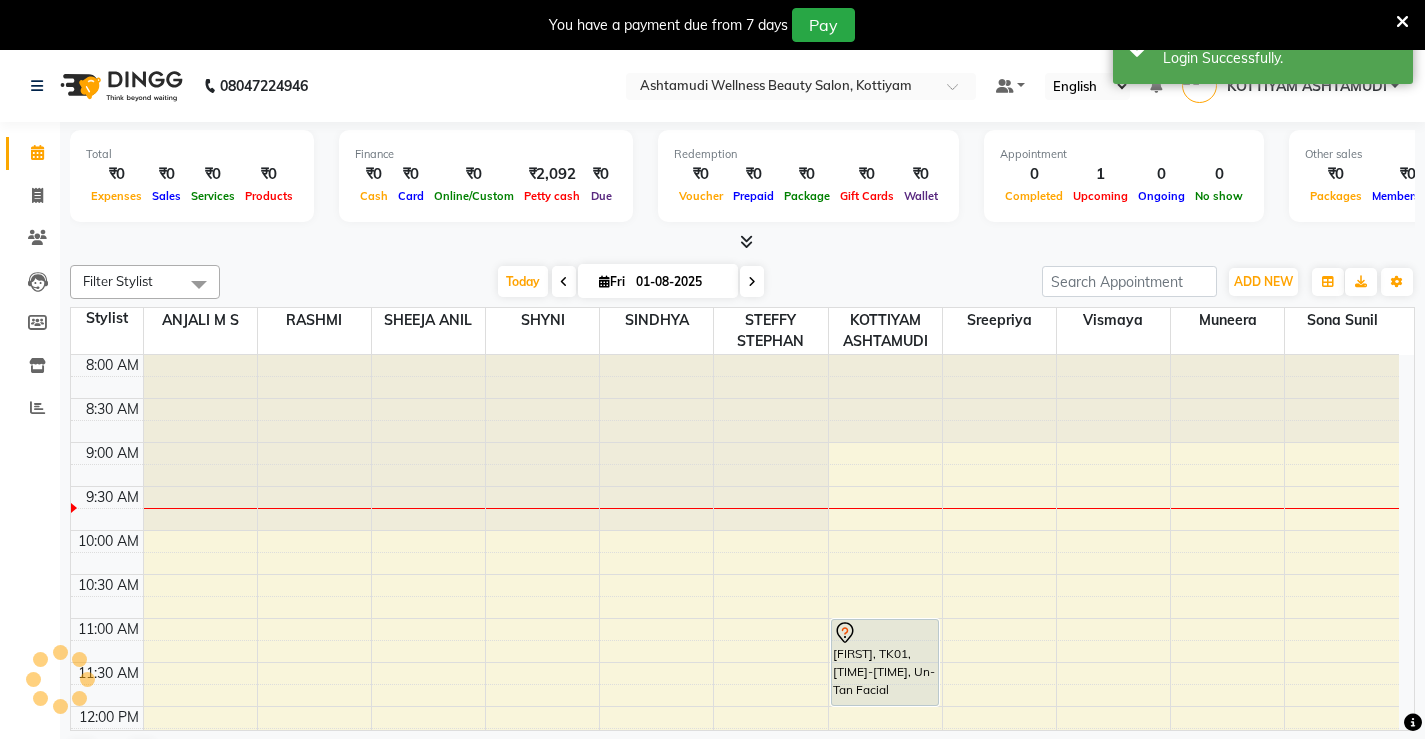 scroll, scrollTop: 0, scrollLeft: 0, axis: both 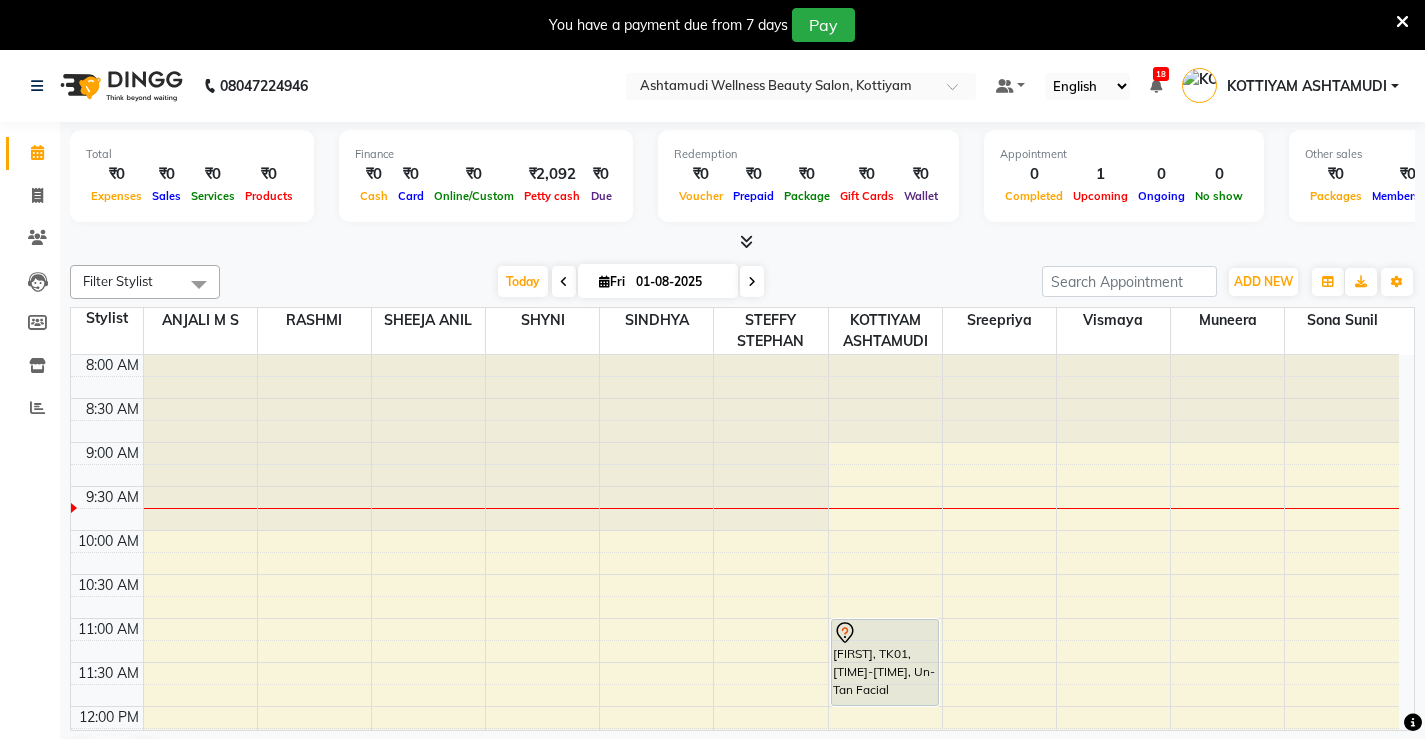 click at bounding box center (564, 282) 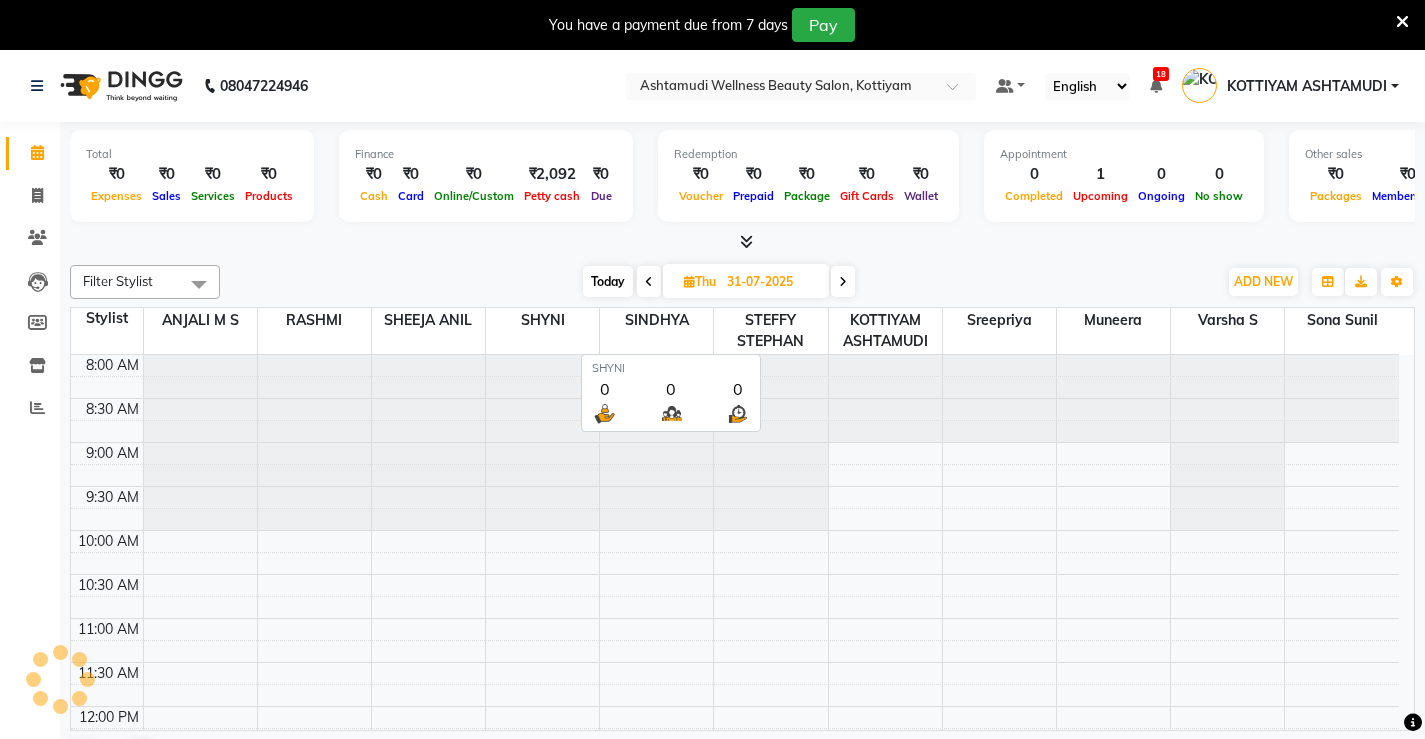scroll, scrollTop: 89, scrollLeft: 0, axis: vertical 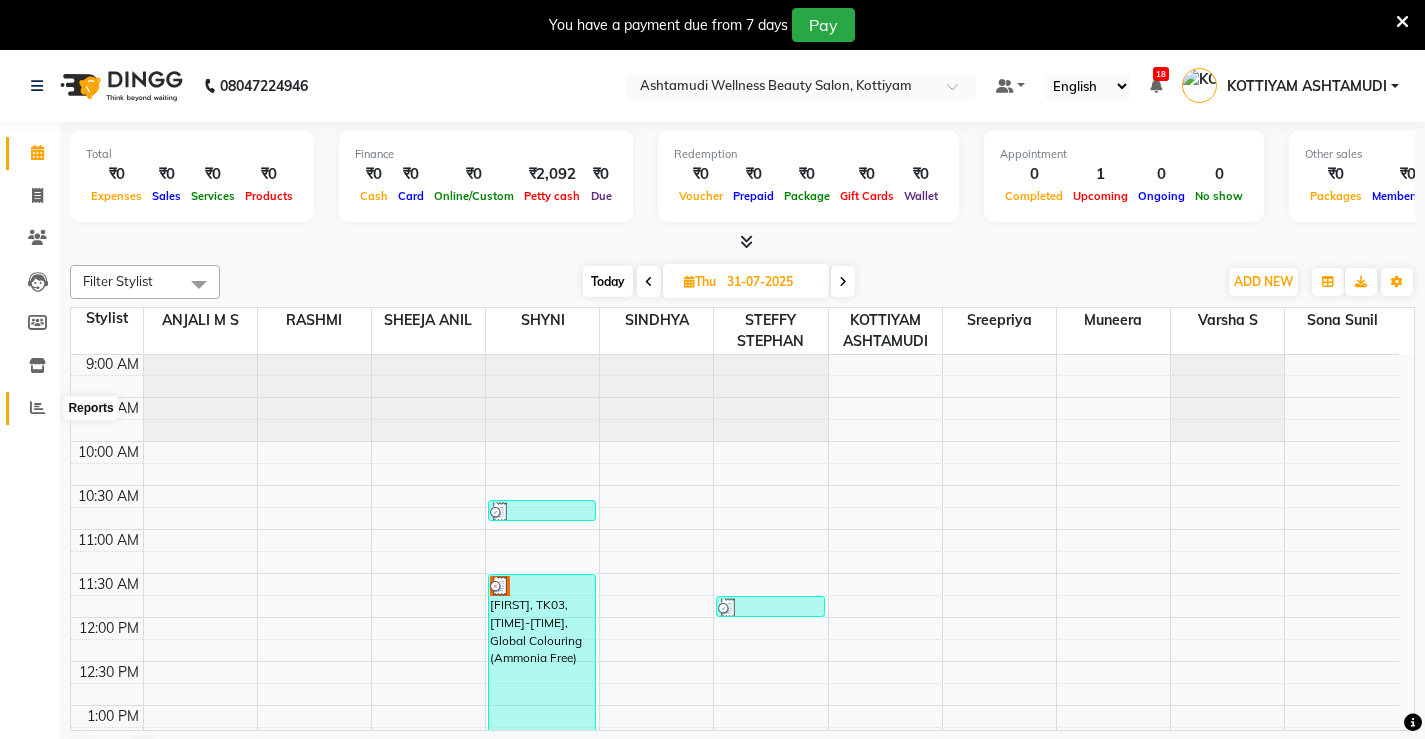 click 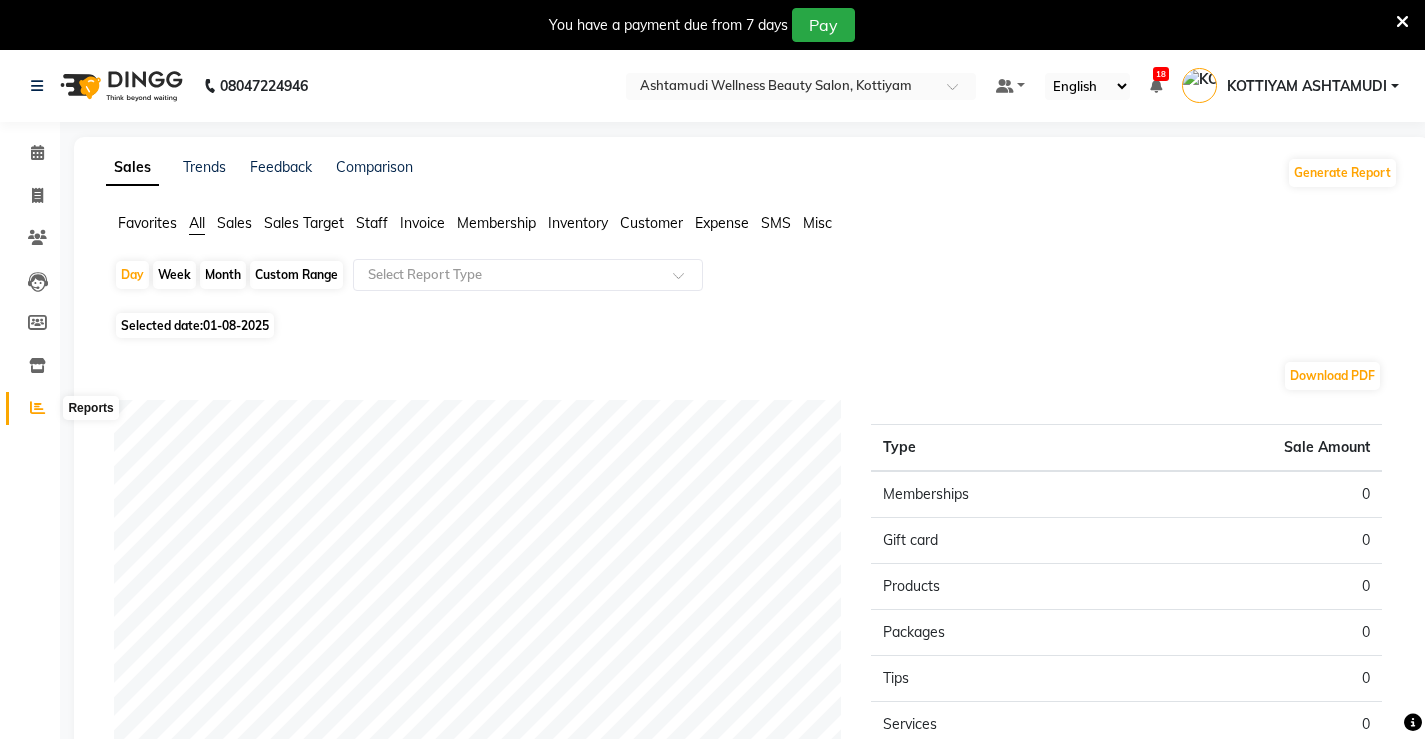 click 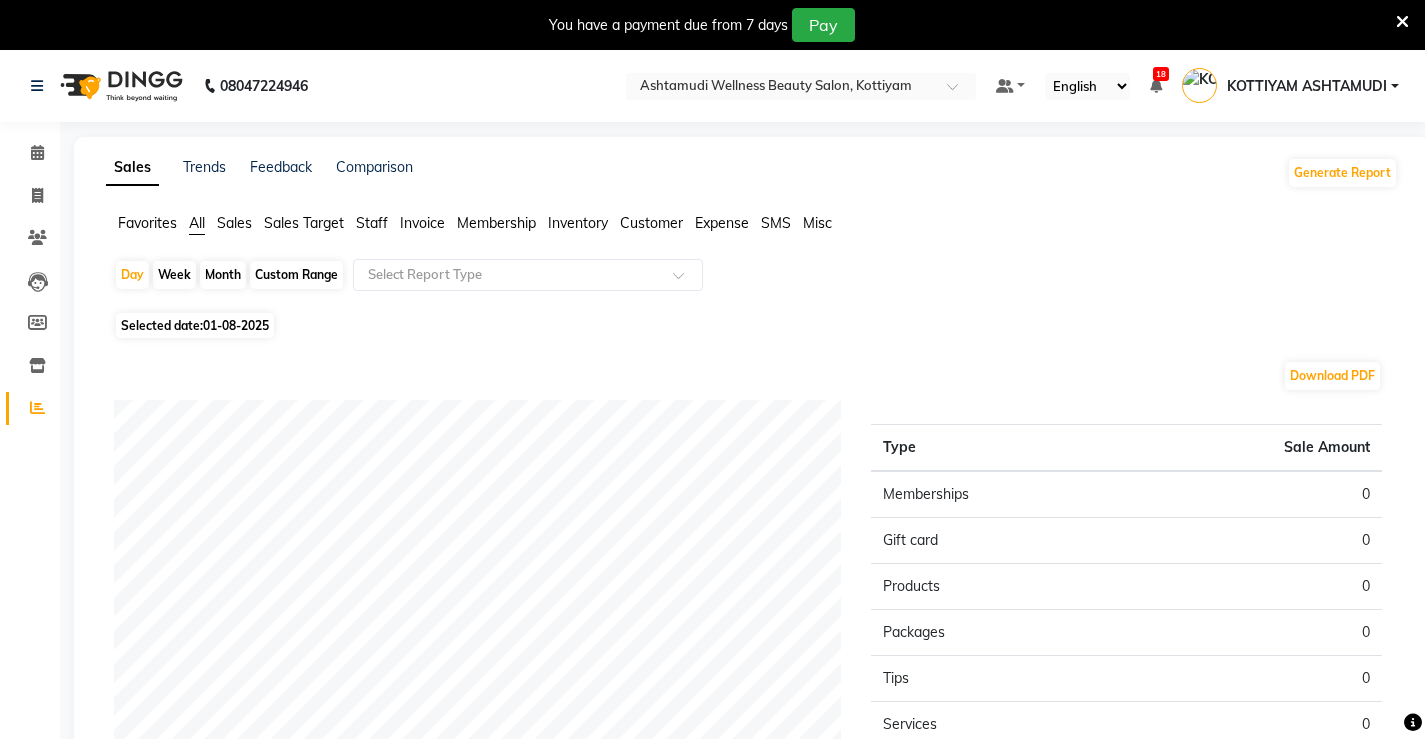 click on "Staff" 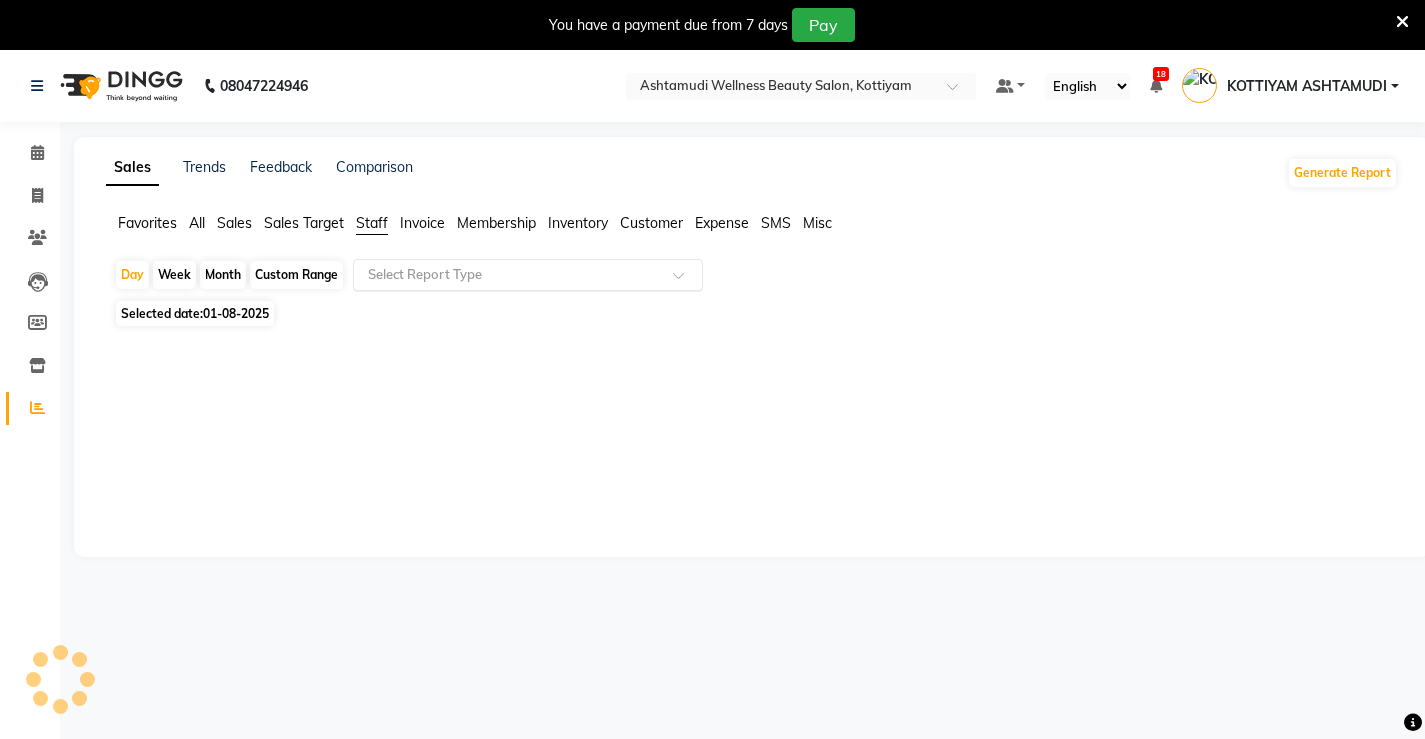 click 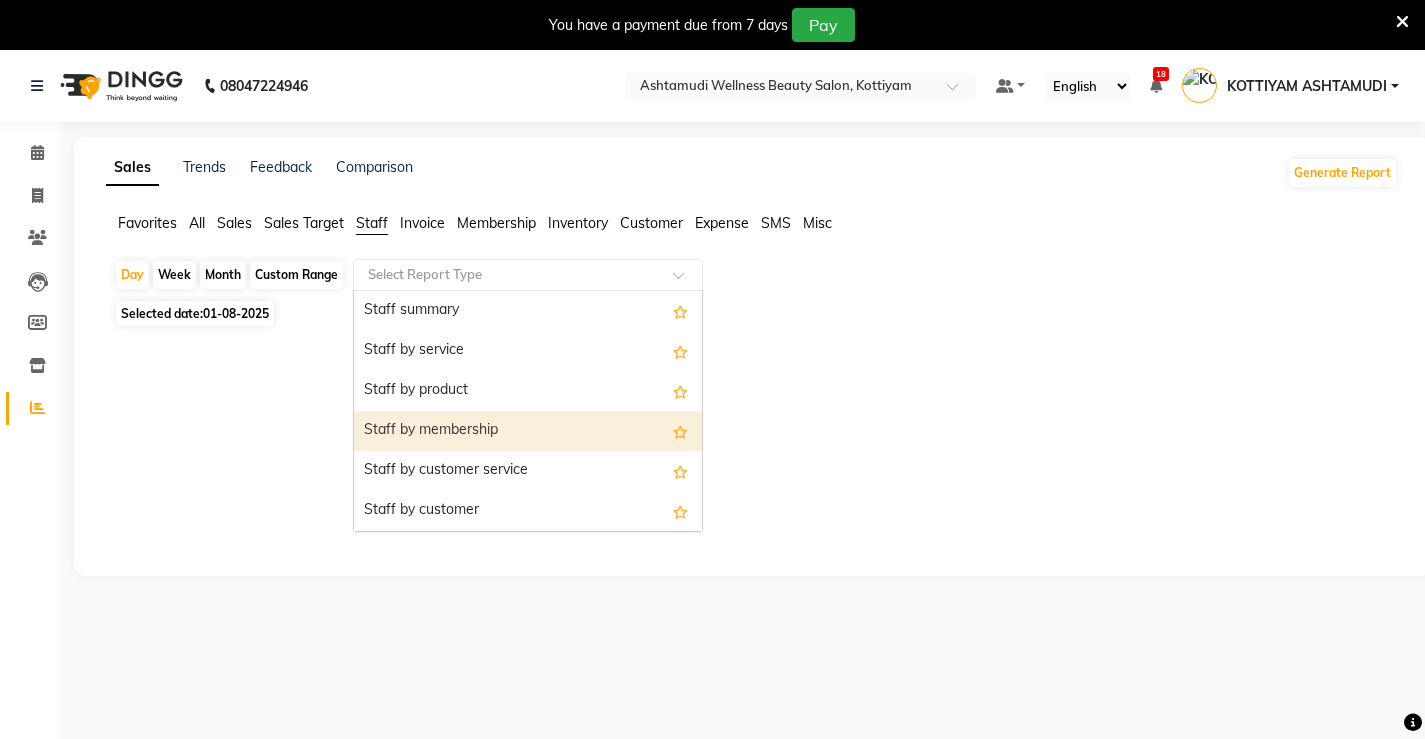 click on "Staff by membership" at bounding box center (528, 431) 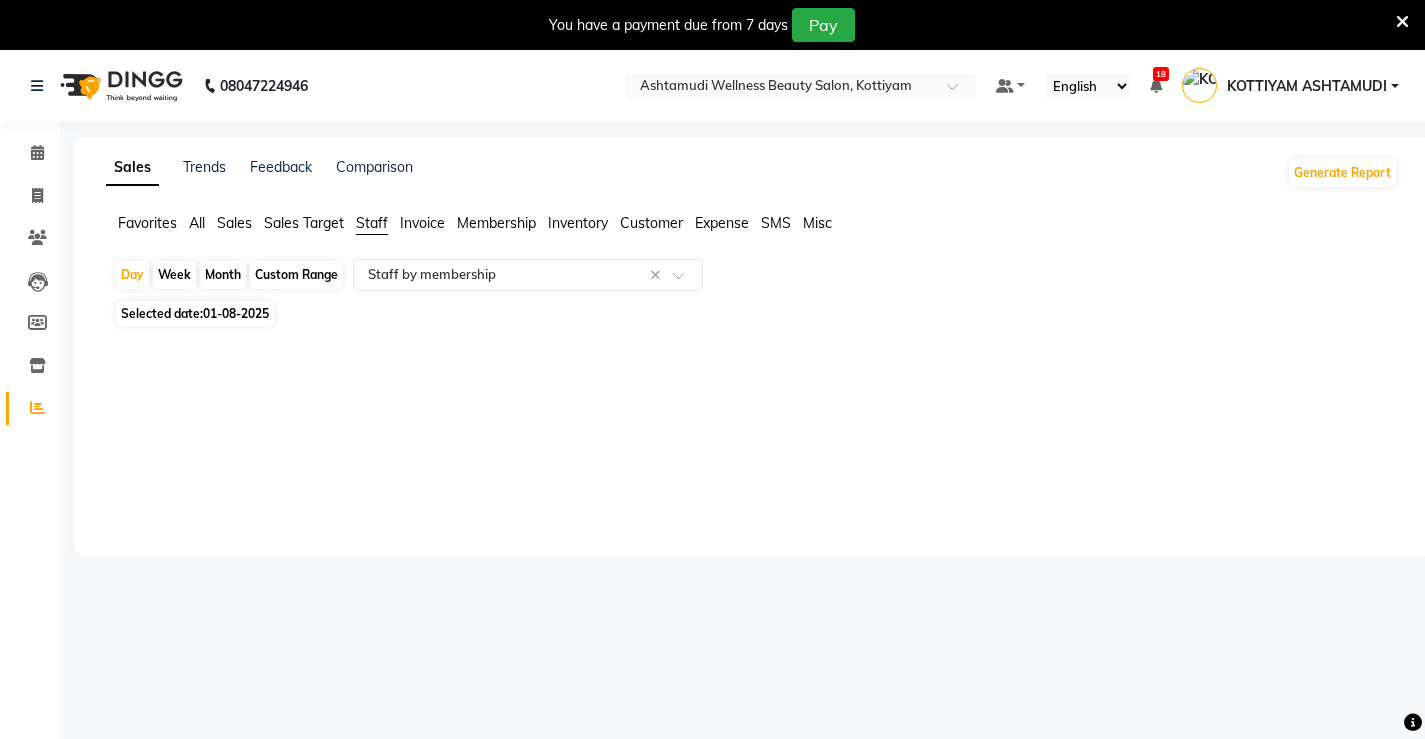 click on "Custom Range" 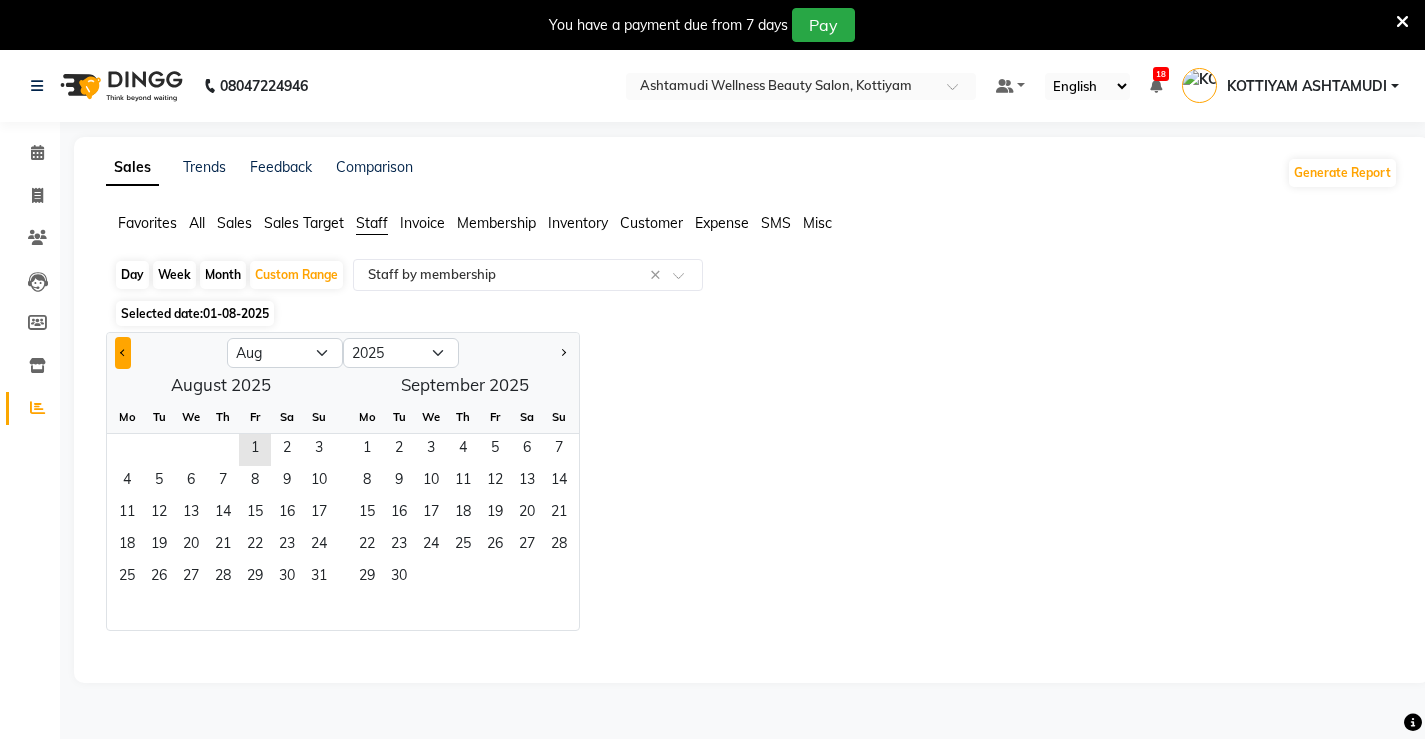 click 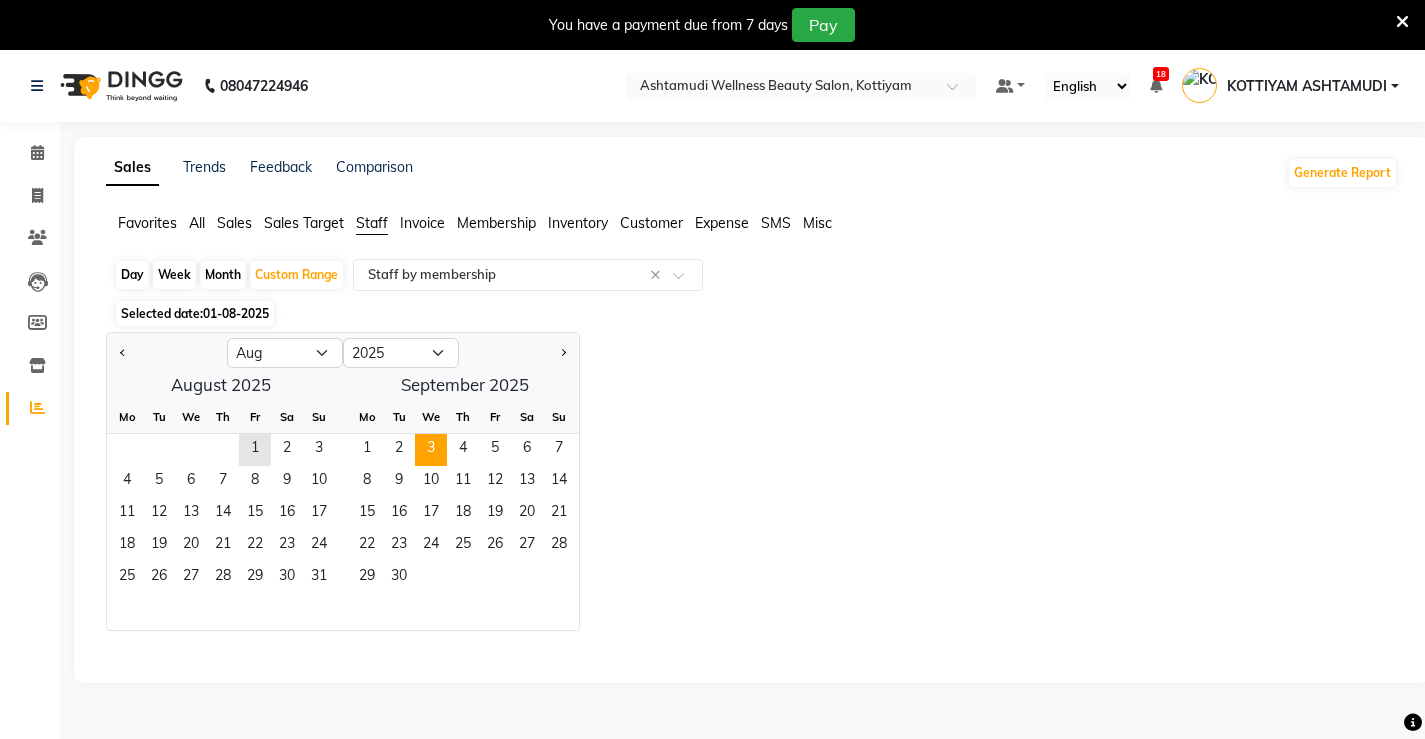 select on "7" 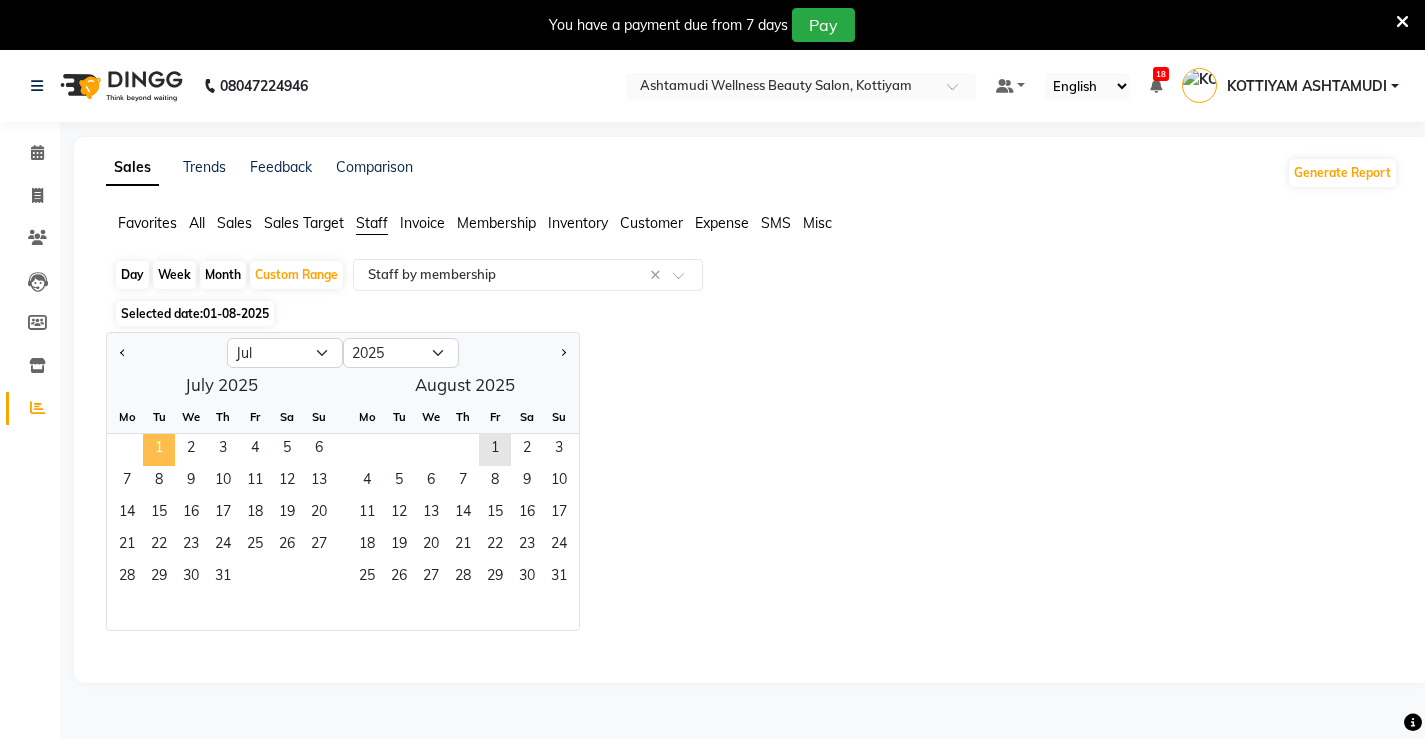 click on "1" 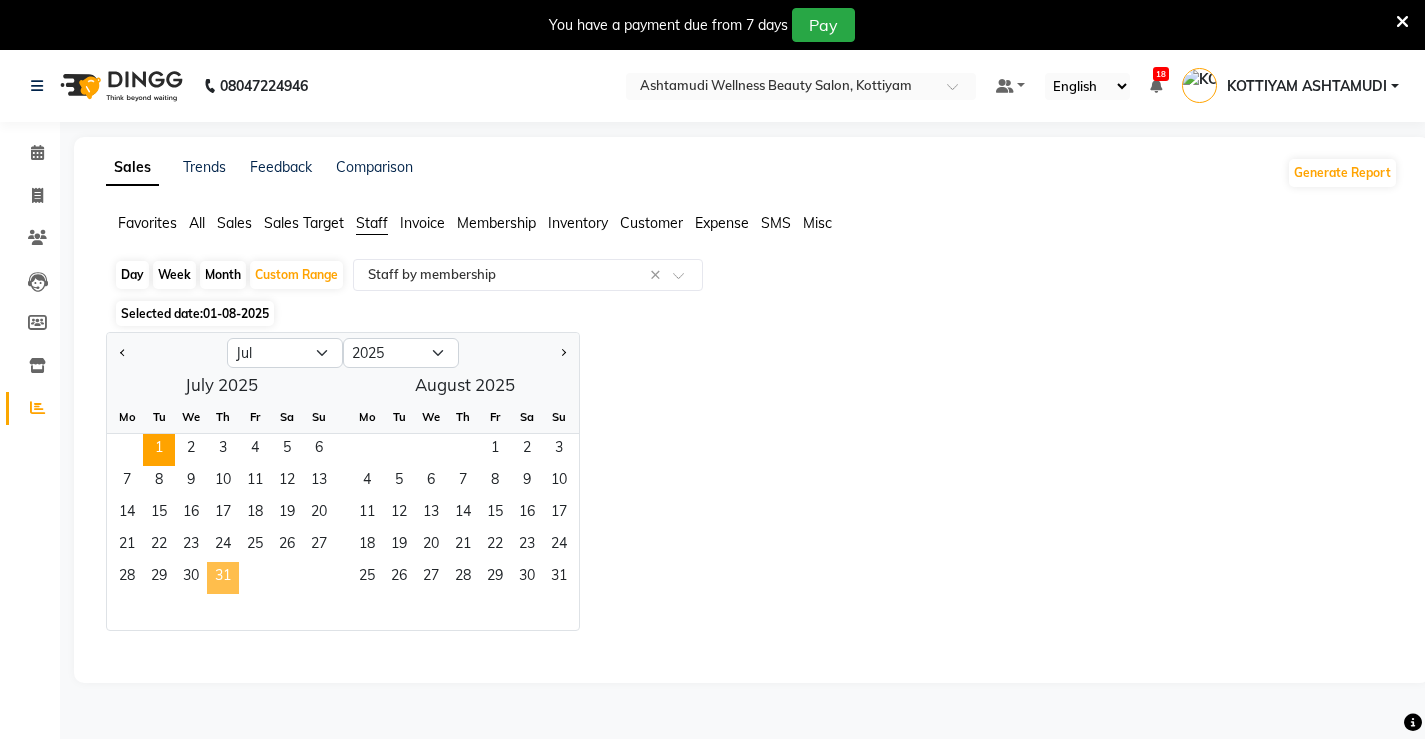 click on "31" 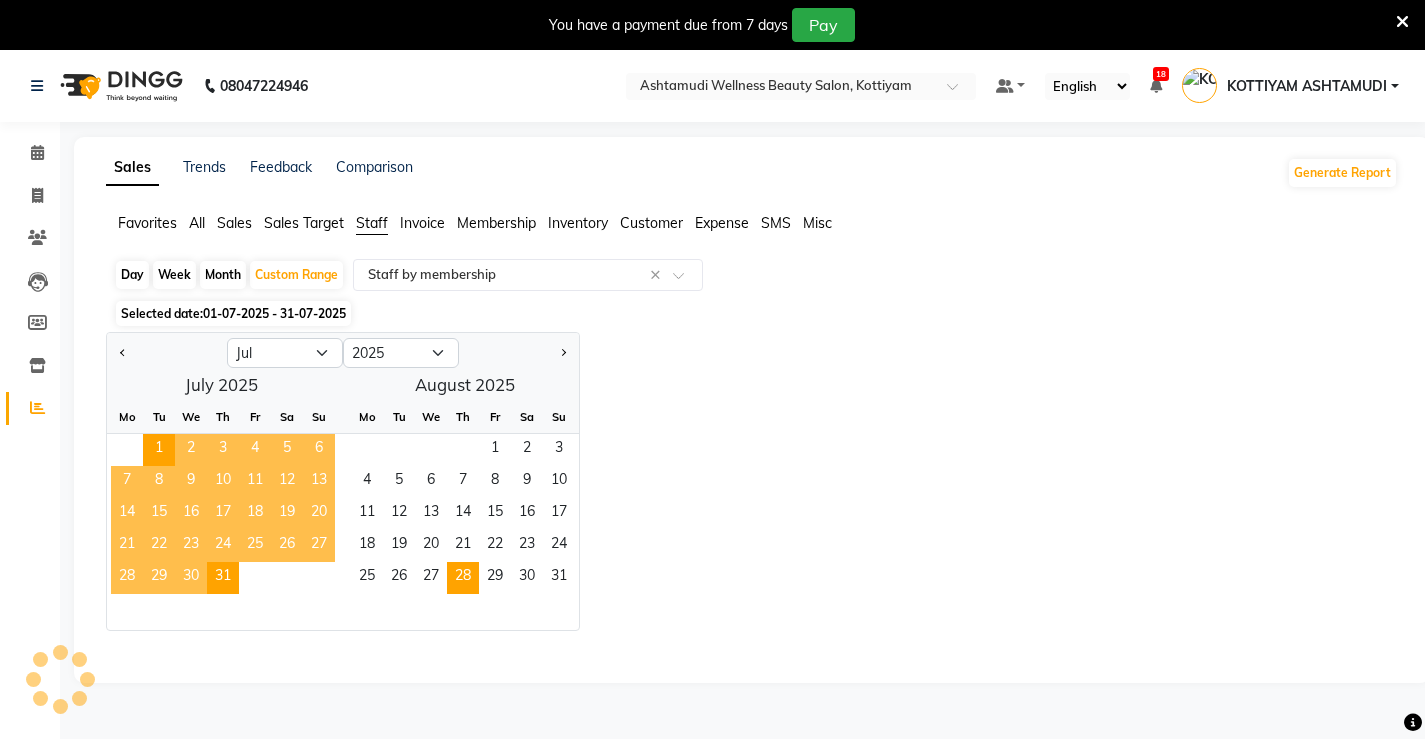select on "full_report" 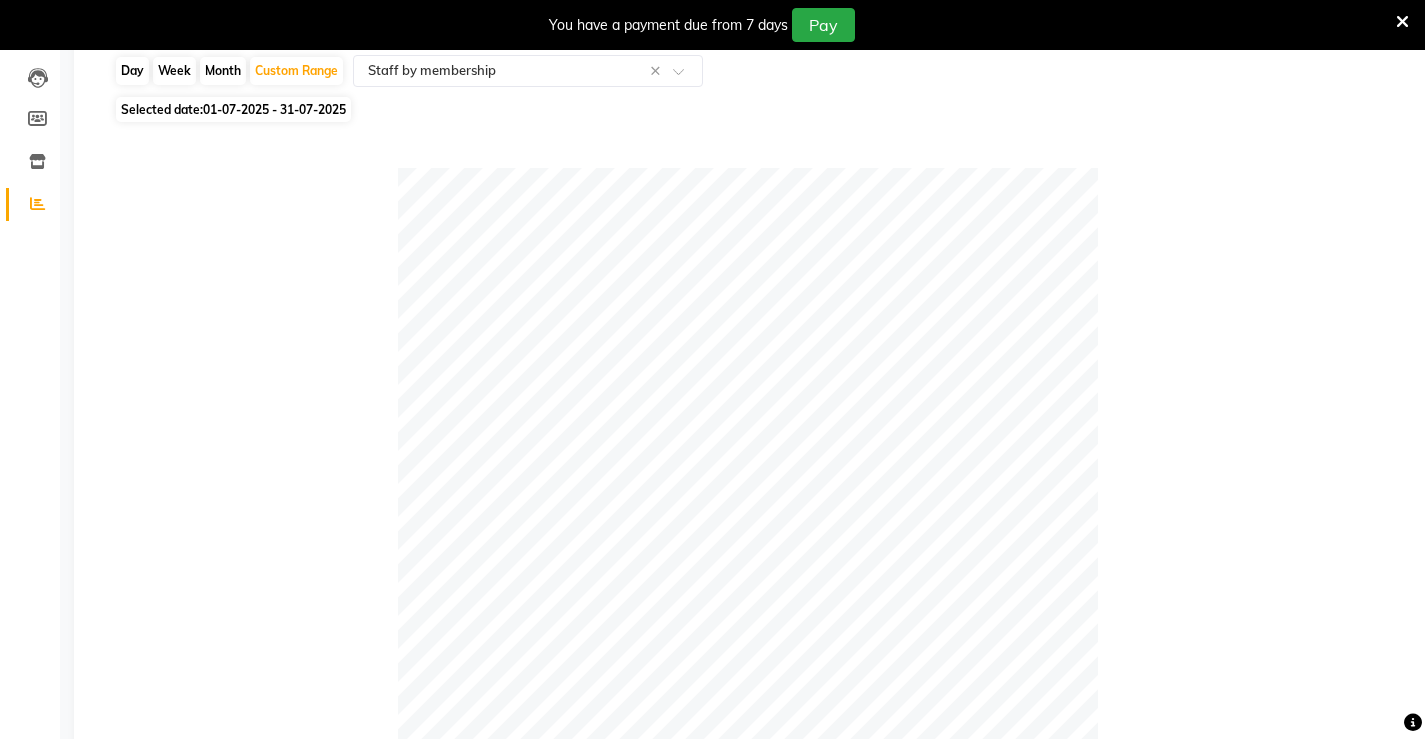 scroll, scrollTop: 0, scrollLeft: 0, axis: both 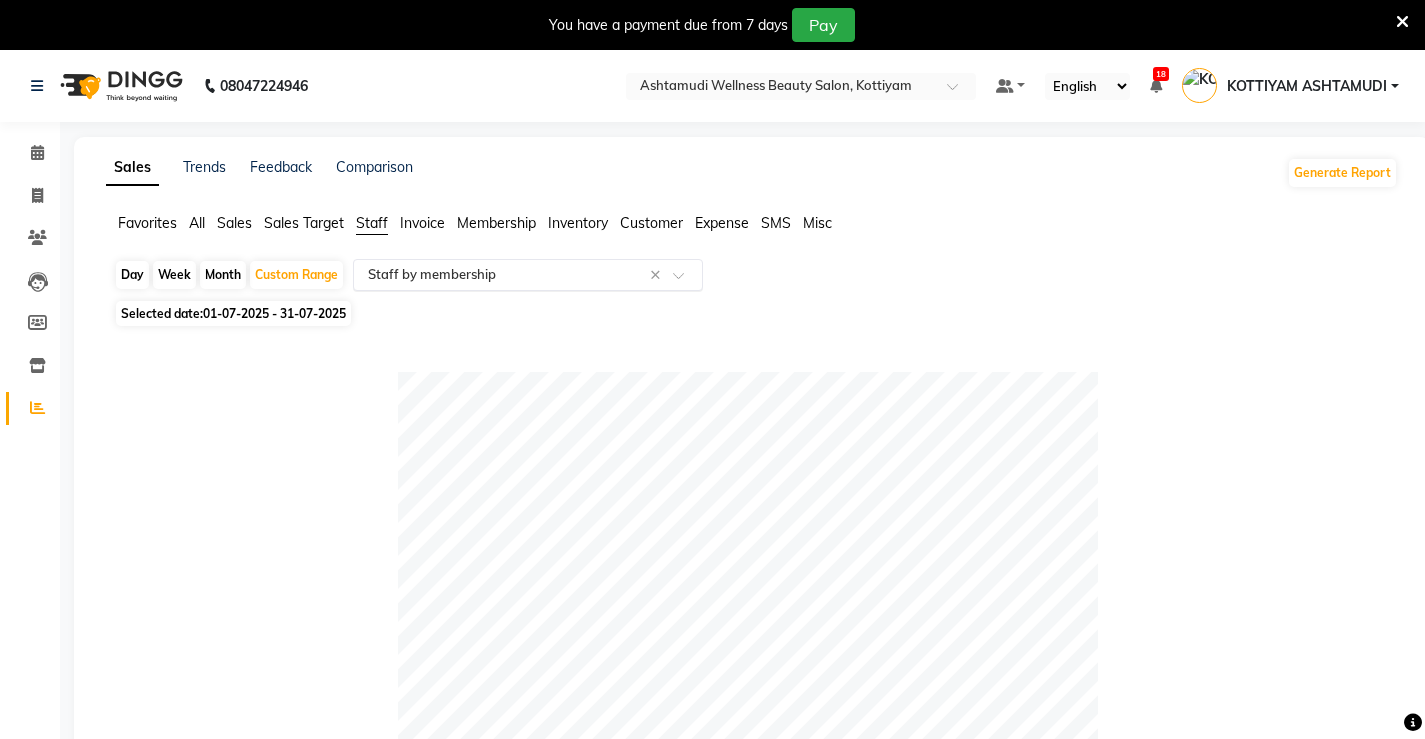click 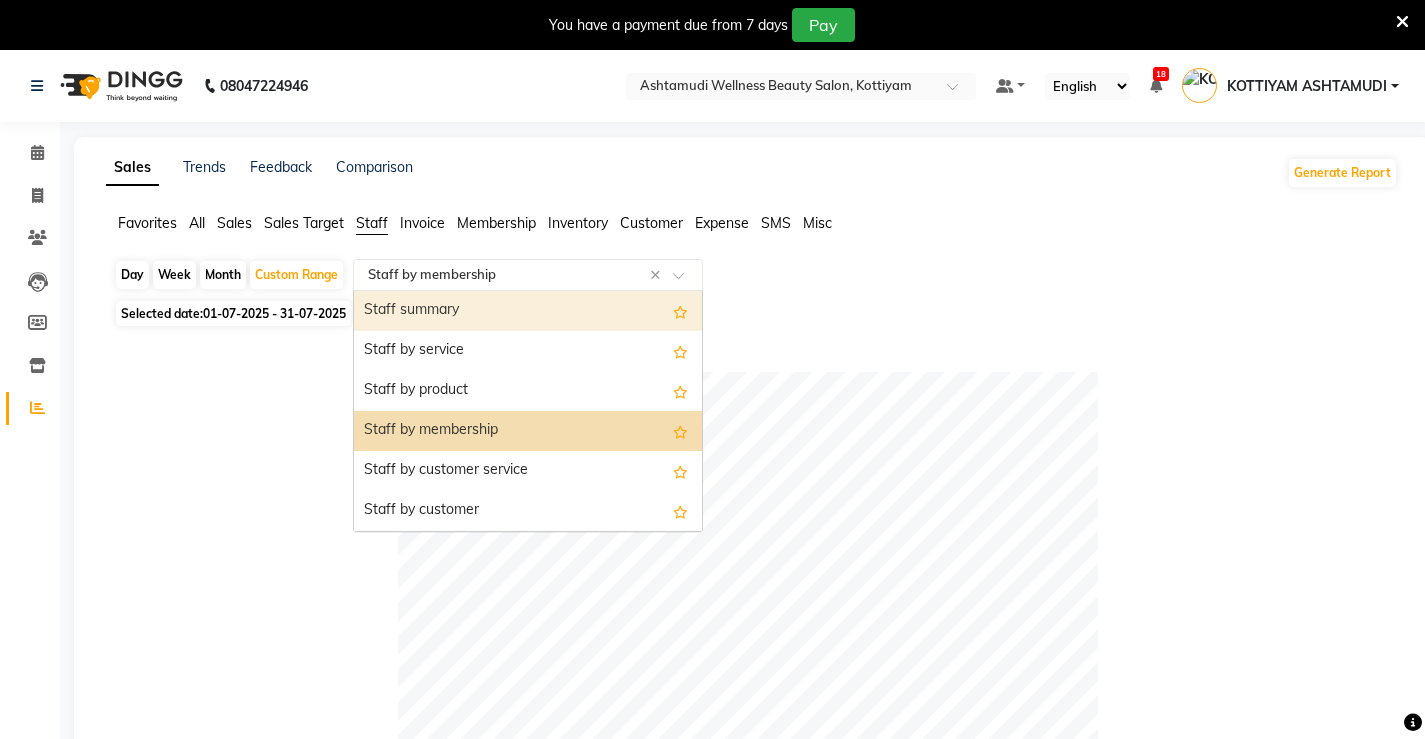 click on "Staff summary" at bounding box center (528, 311) 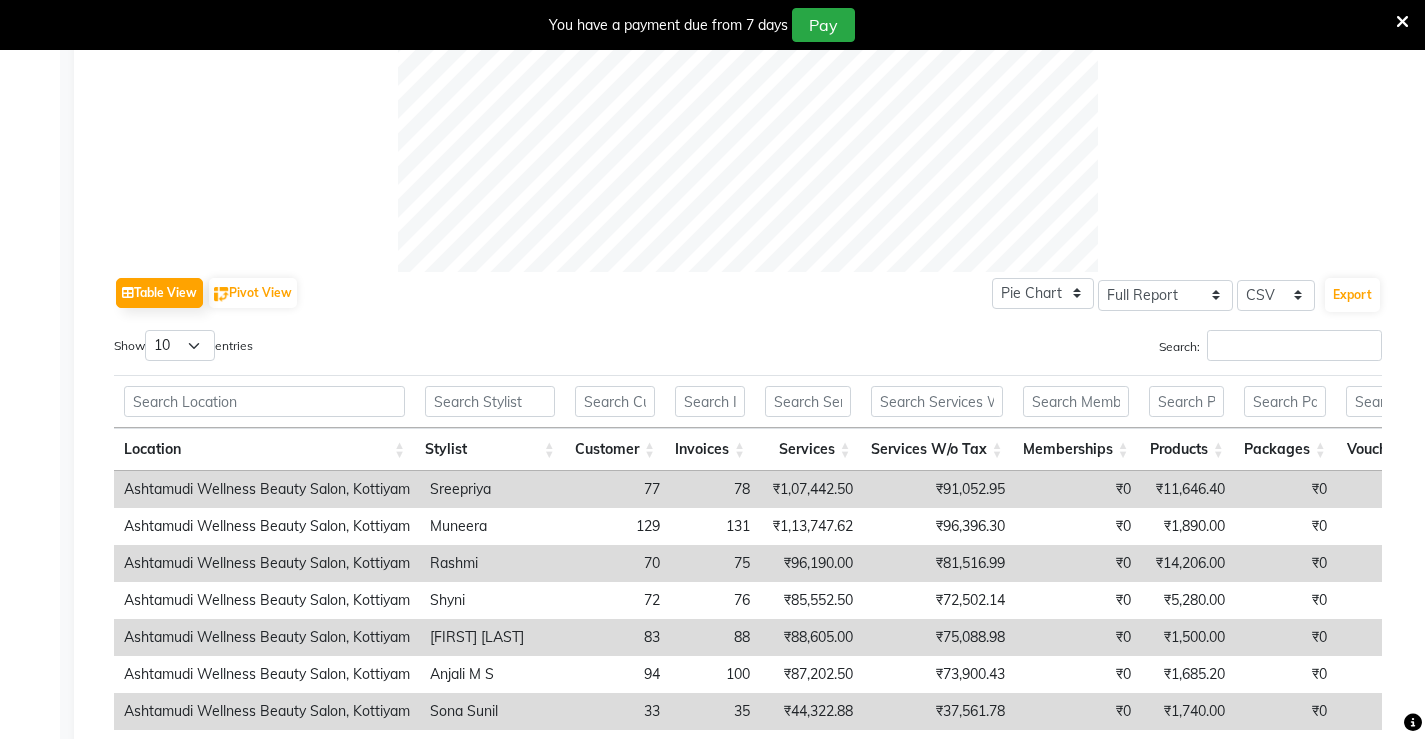 scroll, scrollTop: 1000, scrollLeft: 0, axis: vertical 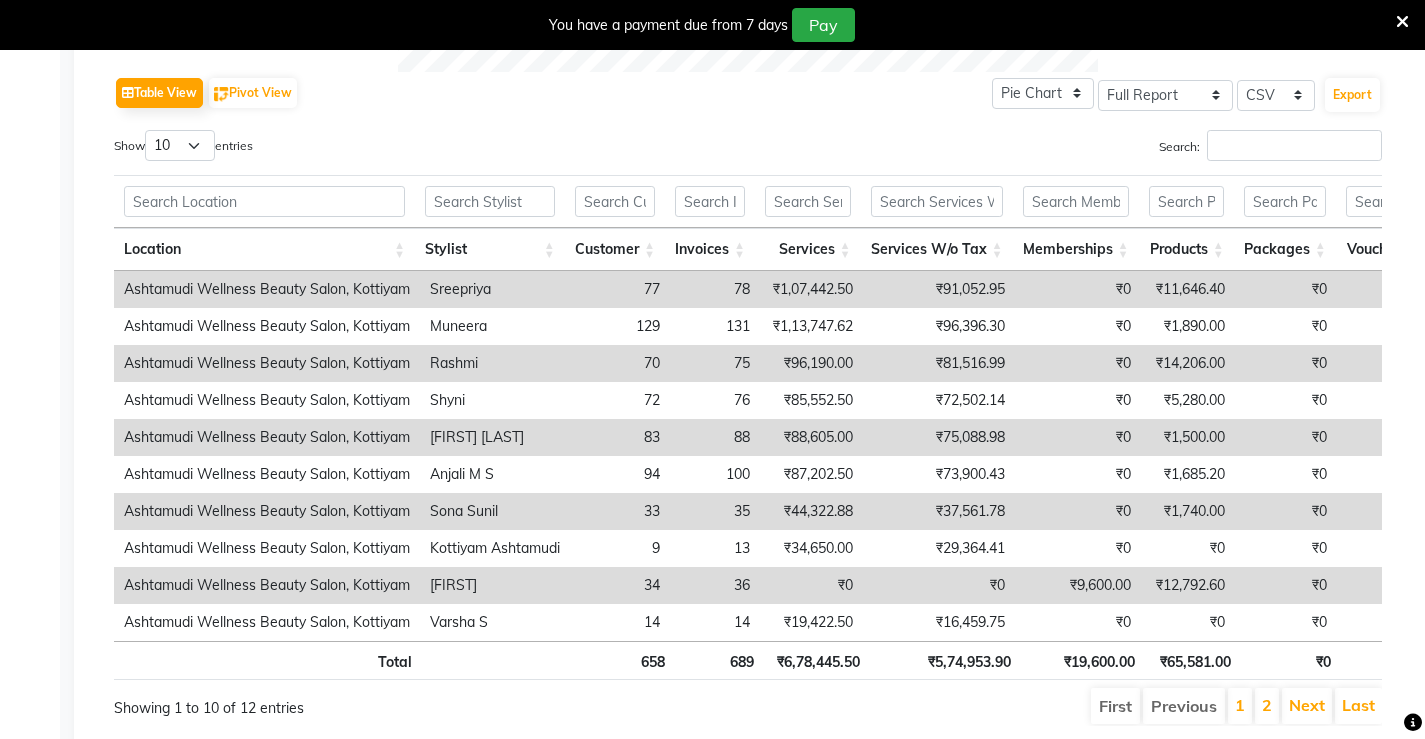 click on "2" at bounding box center (1267, 706) 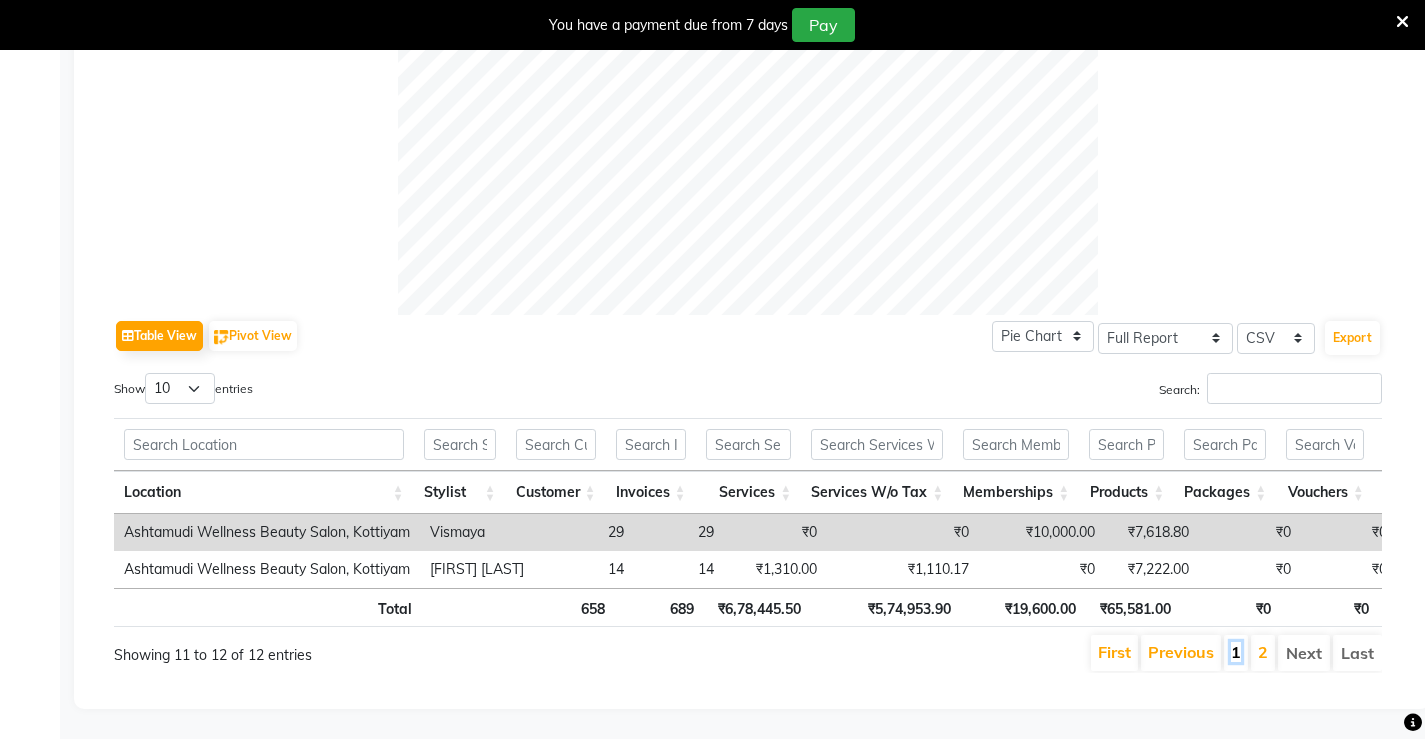 click on "1" at bounding box center (1236, 652) 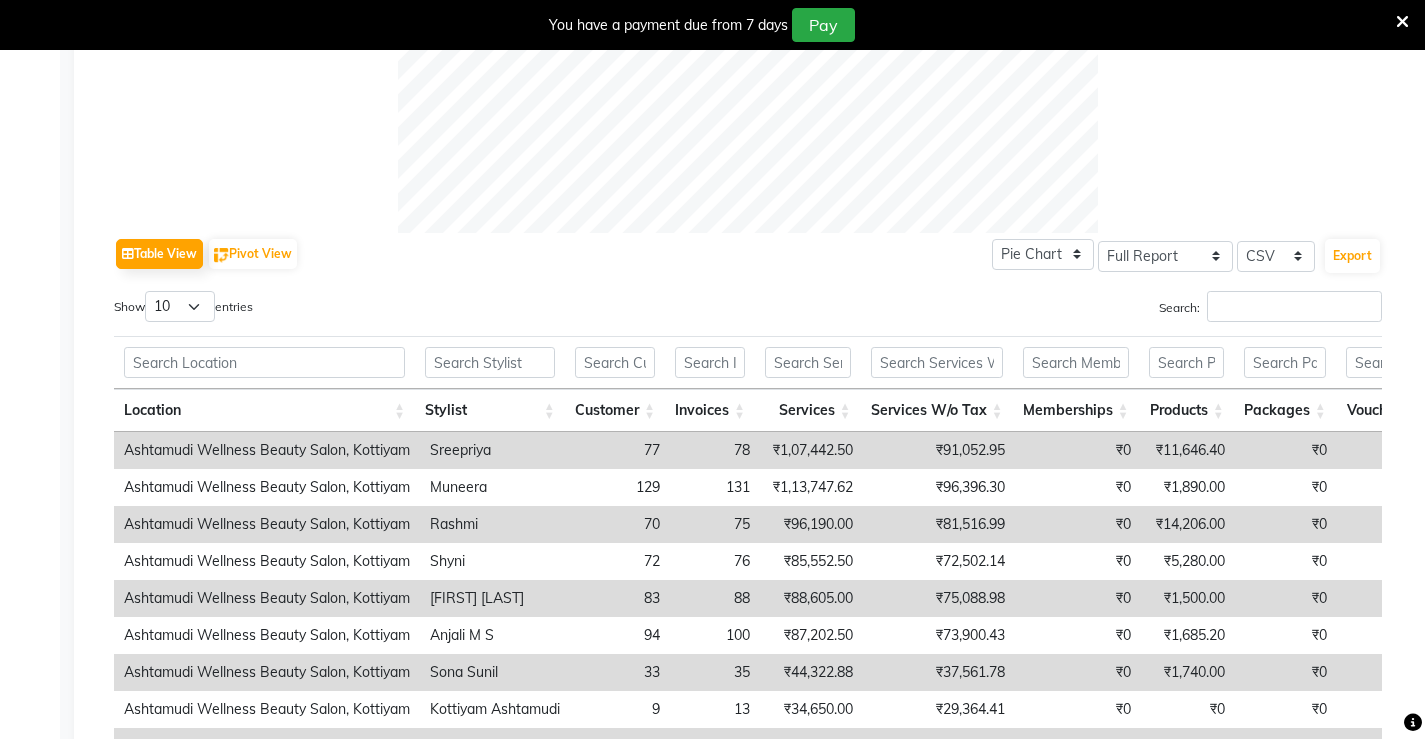 scroll, scrollTop: 1083, scrollLeft: 0, axis: vertical 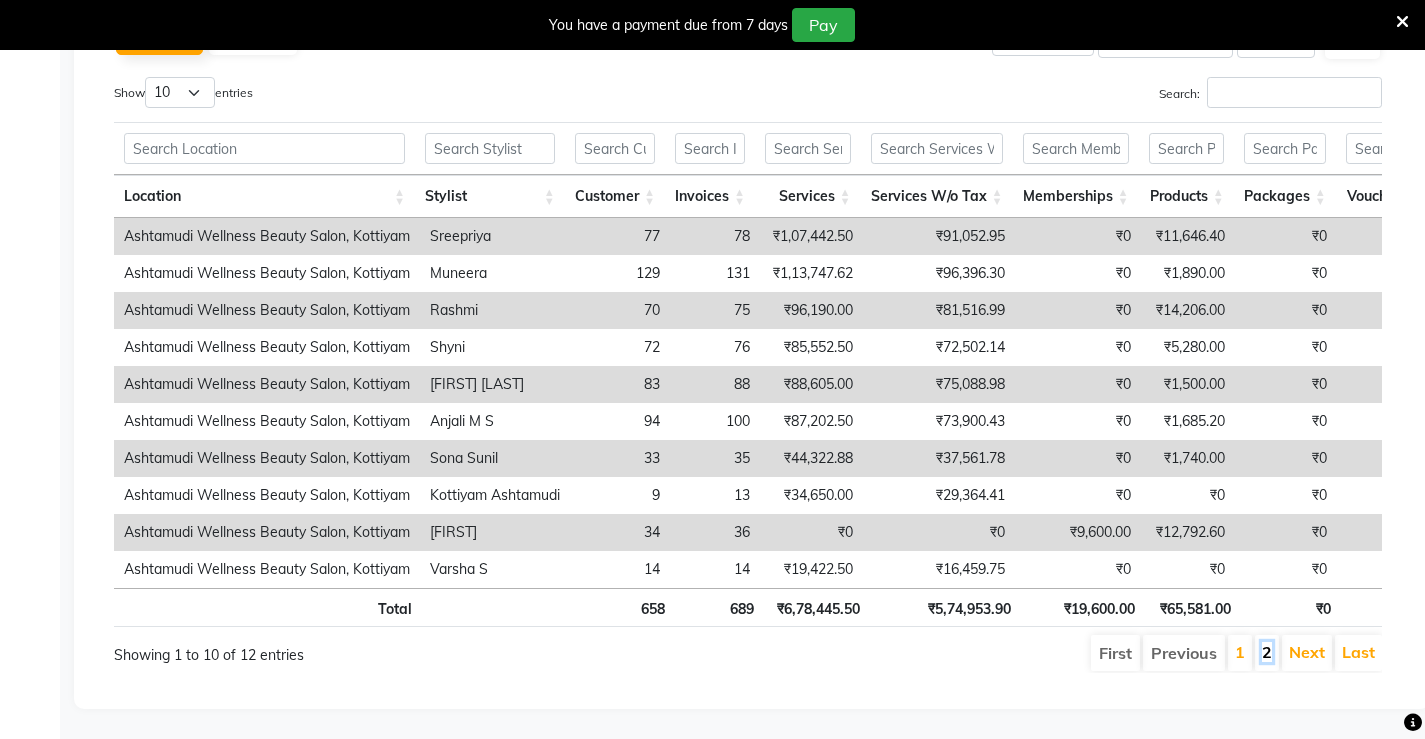 click on "2" at bounding box center (1267, 652) 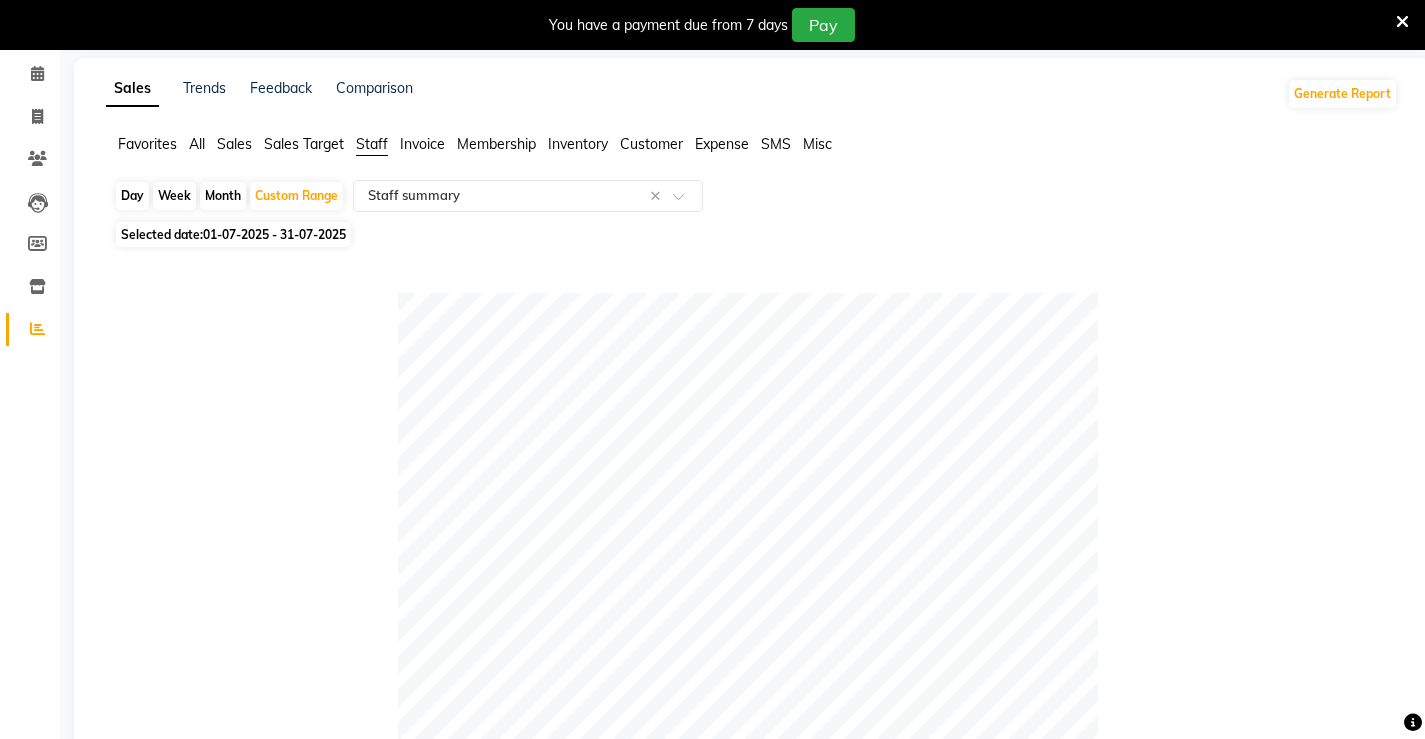 scroll, scrollTop: 0, scrollLeft: 0, axis: both 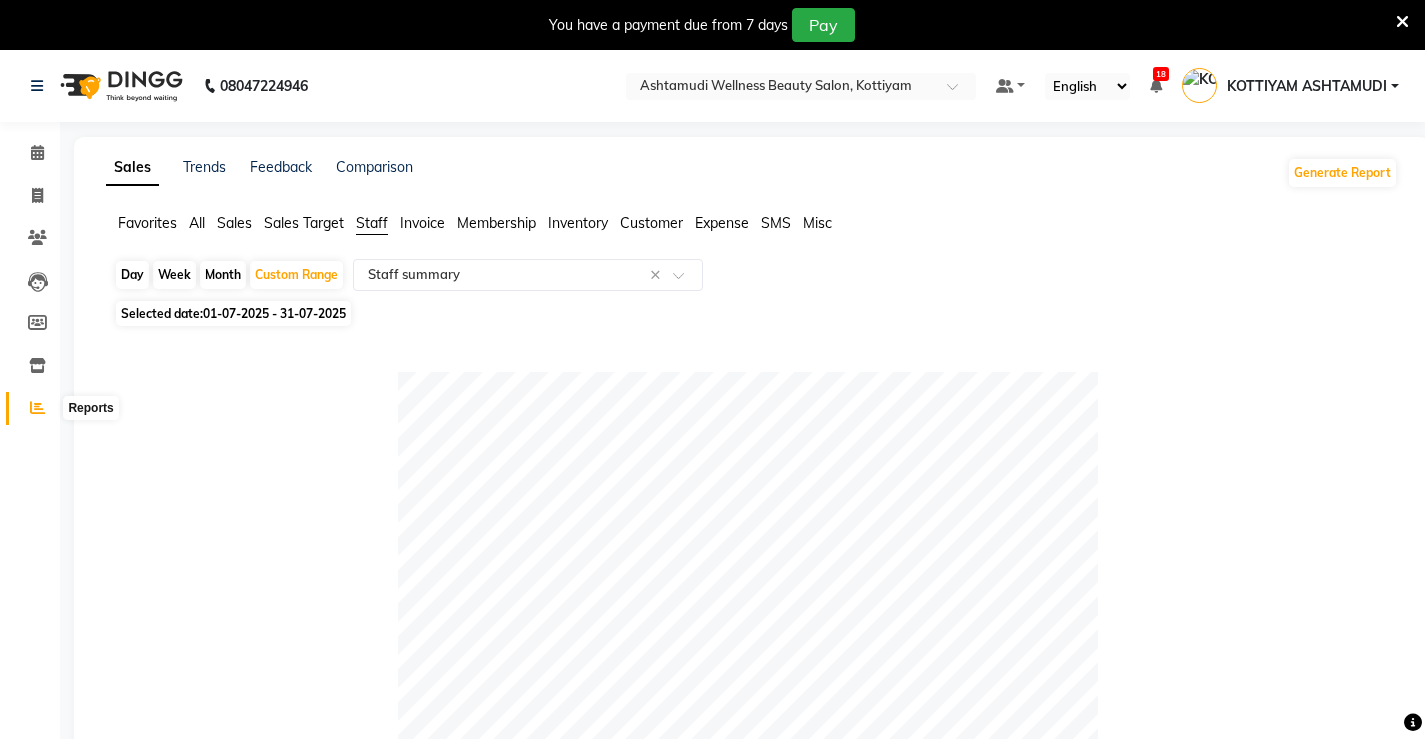 click 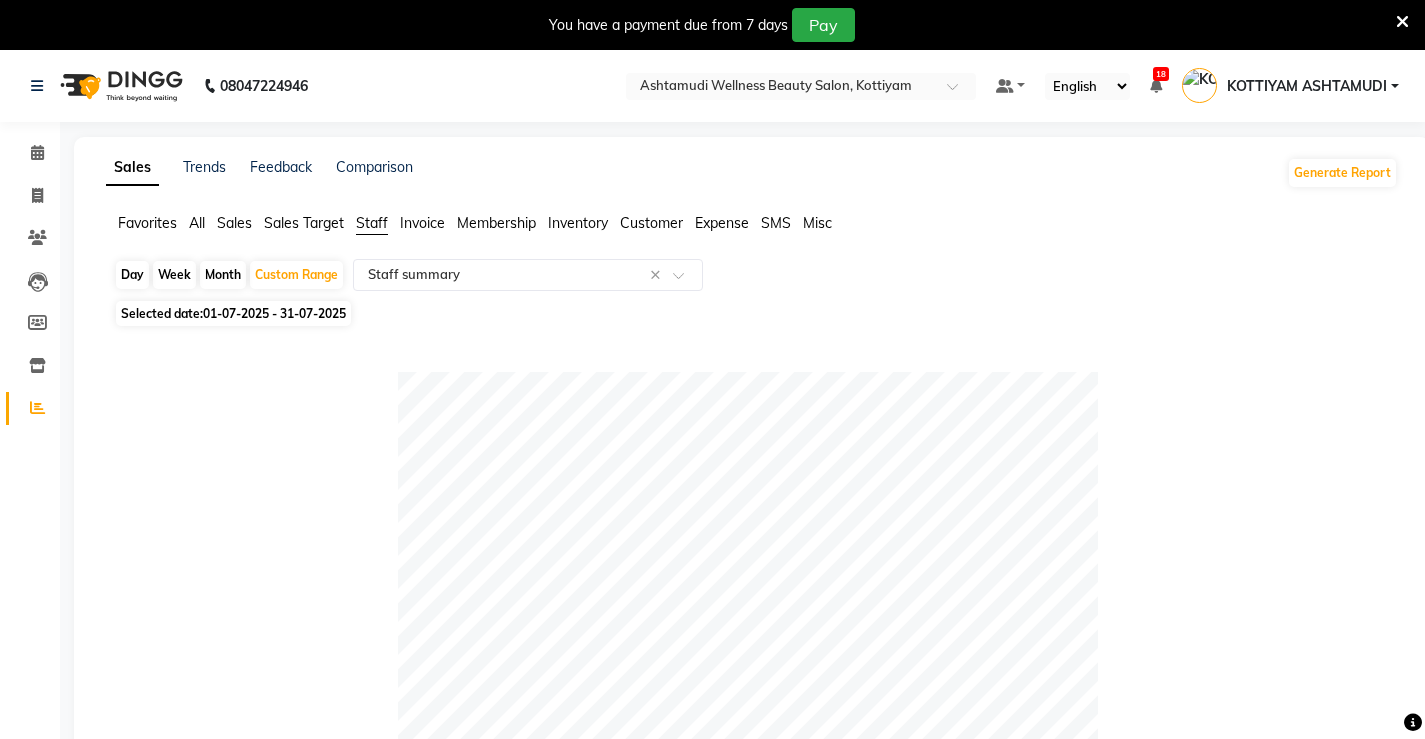 click on "All" 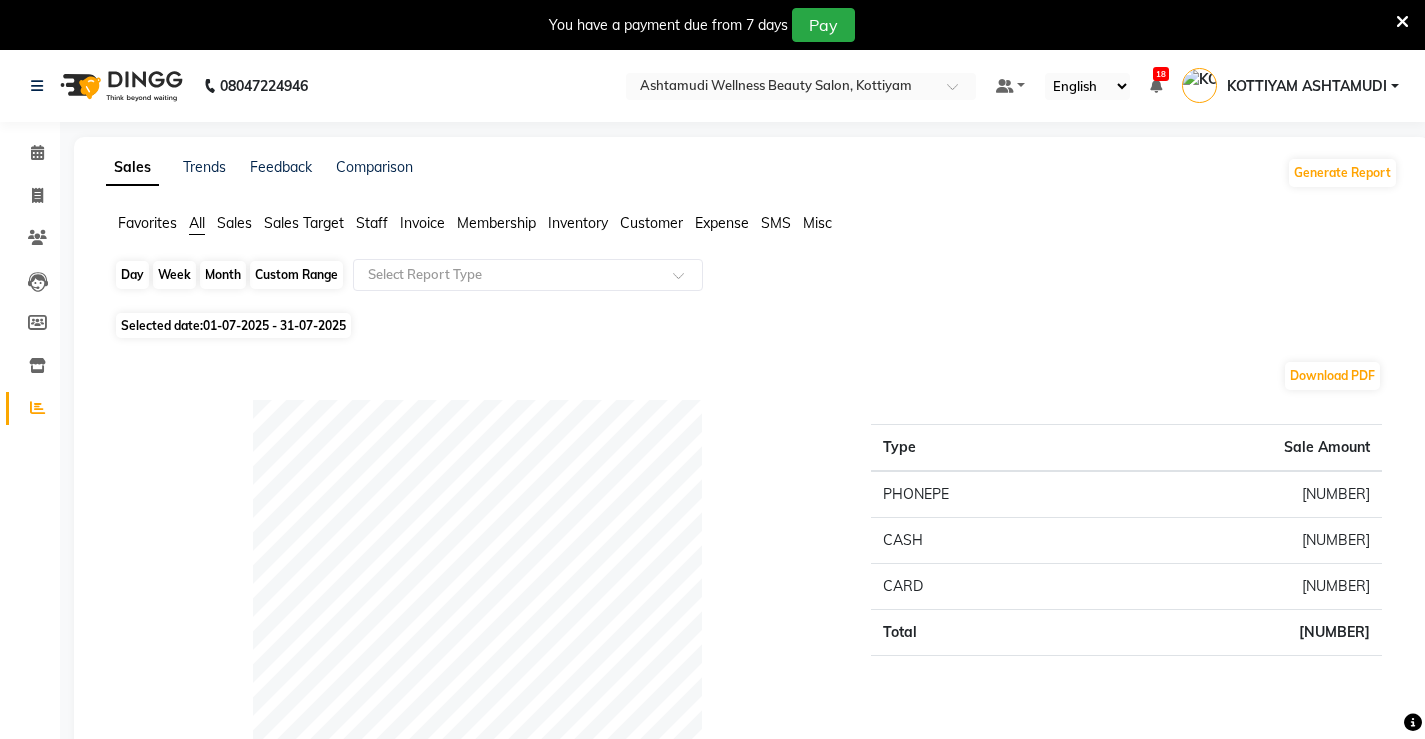 click on "Custom Range" 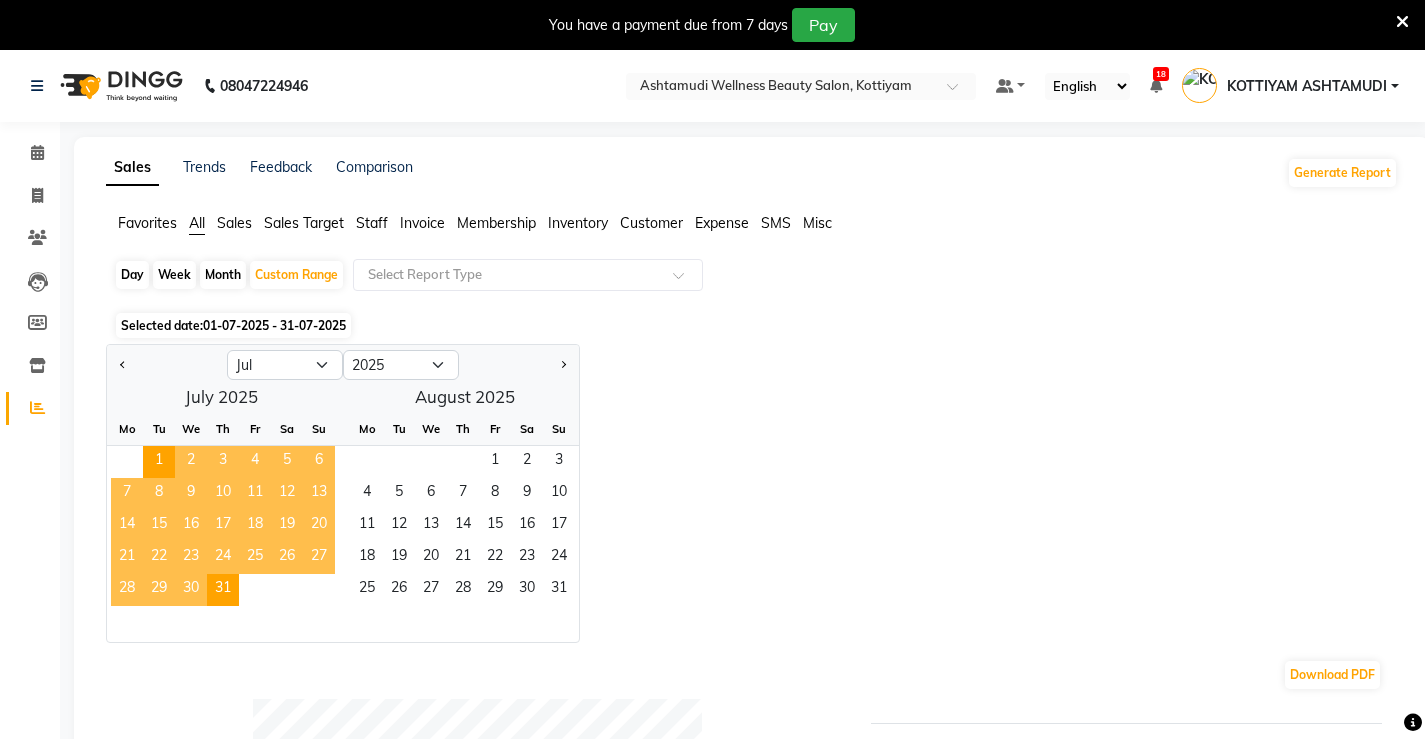 click on "Jan Feb Mar Apr May Jun Jul Aug Sep Oct Nov Dec 2015 2016 2017 2018 2019 2020 2021 2022 2023 2024 2025 2026 2027 2028 2029 2030 2031 2032 2033 2034 2035  July 2025  Mo Tu We Th Fr Sa Su  1   2   3   4   5   6   7   8   9   10   11   12   13   14   15   16   17   18   19   20   21   22   23   24   25   26   27   28   29   30   31   August 2025  Mo Tu We Th Fr Sa Su  1   2   3   4   5   6   7   8   9   10   11   12   13   14   15   16   17   18   19   20   21   22   23   24   25   26   27   28   29   30   31" 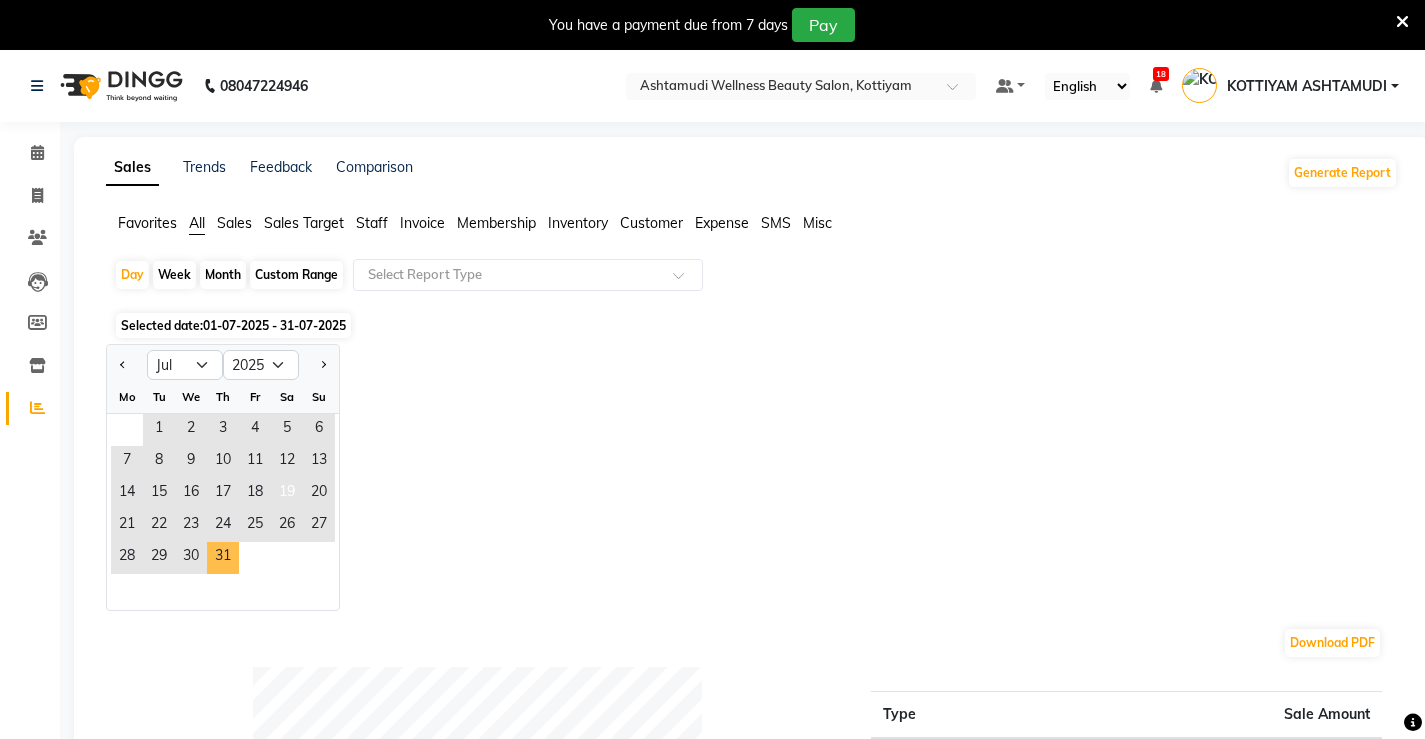 drag, startPoint x: 227, startPoint y: 553, endPoint x: 288, endPoint y: 493, distance: 85.56284 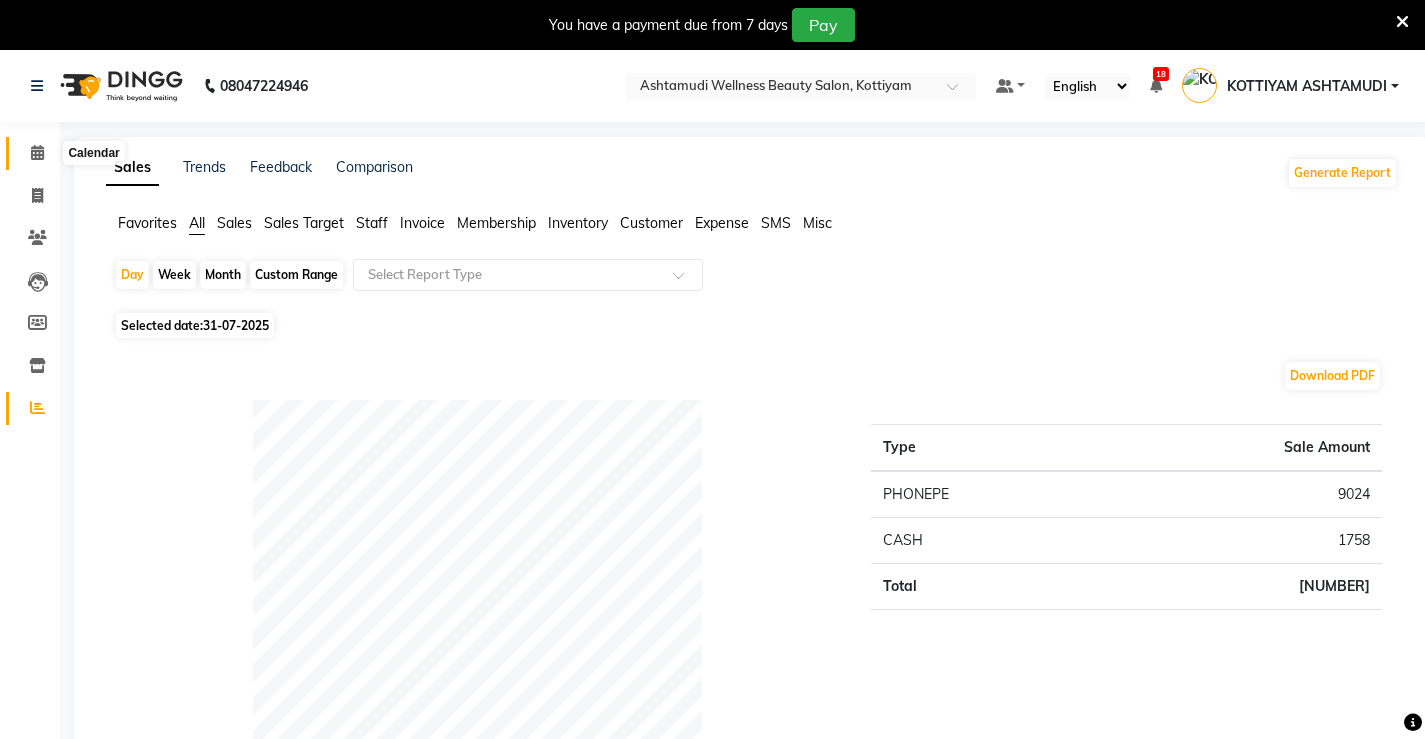 click 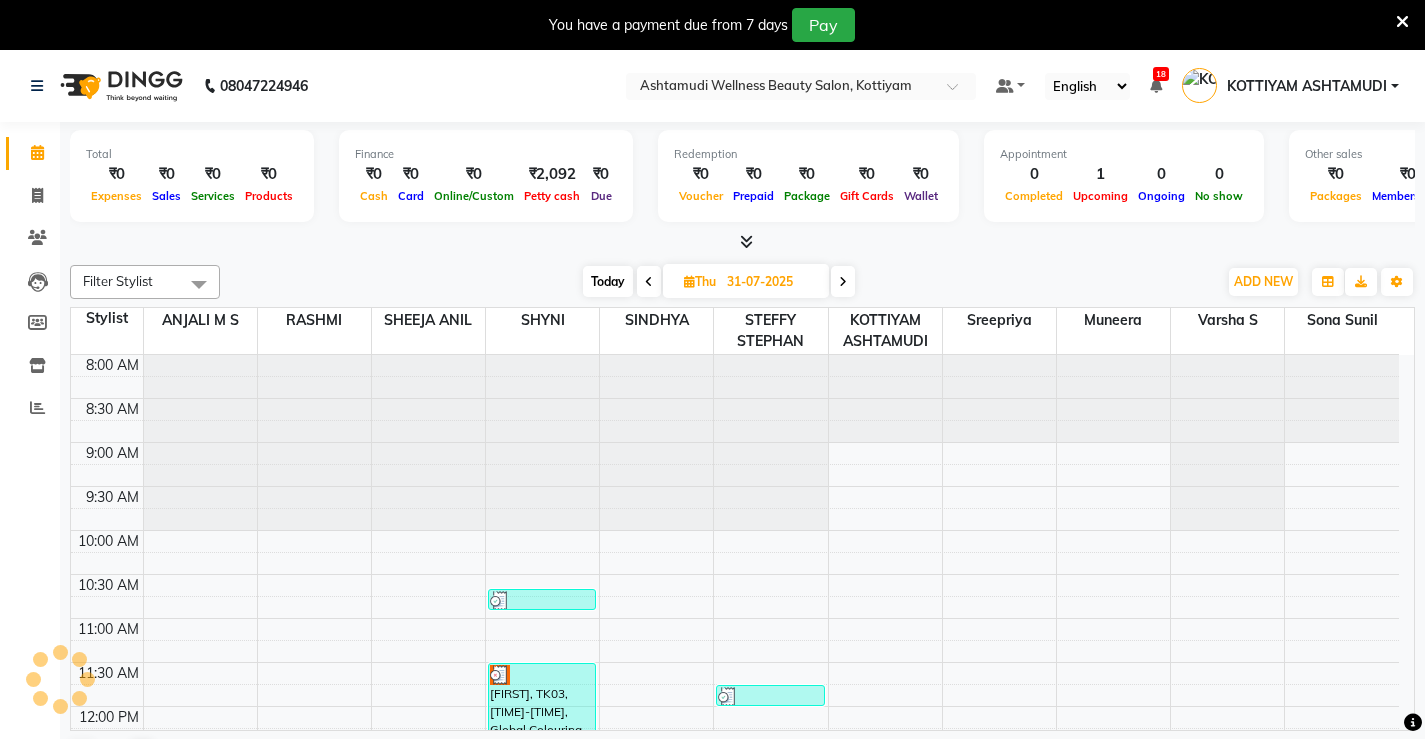 scroll, scrollTop: 0, scrollLeft: 0, axis: both 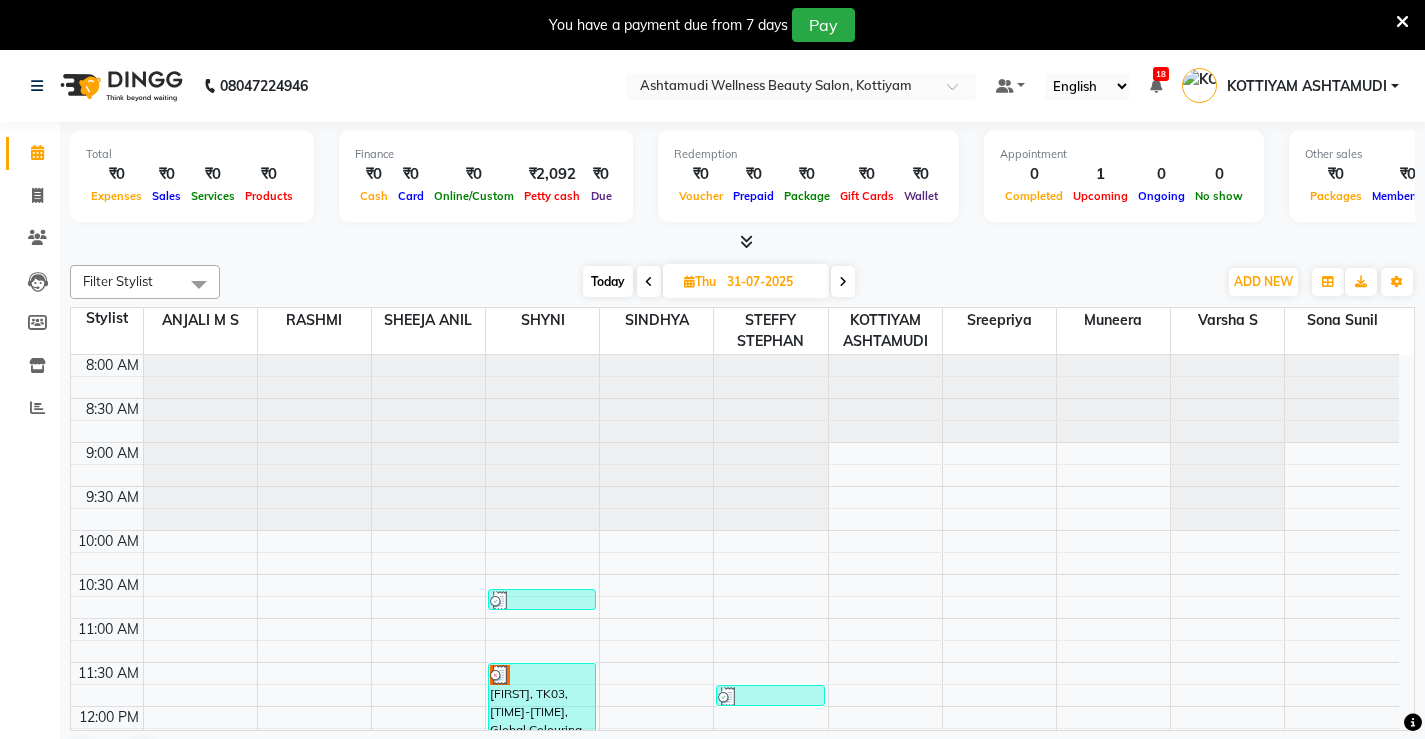 click at bounding box center (746, 241) 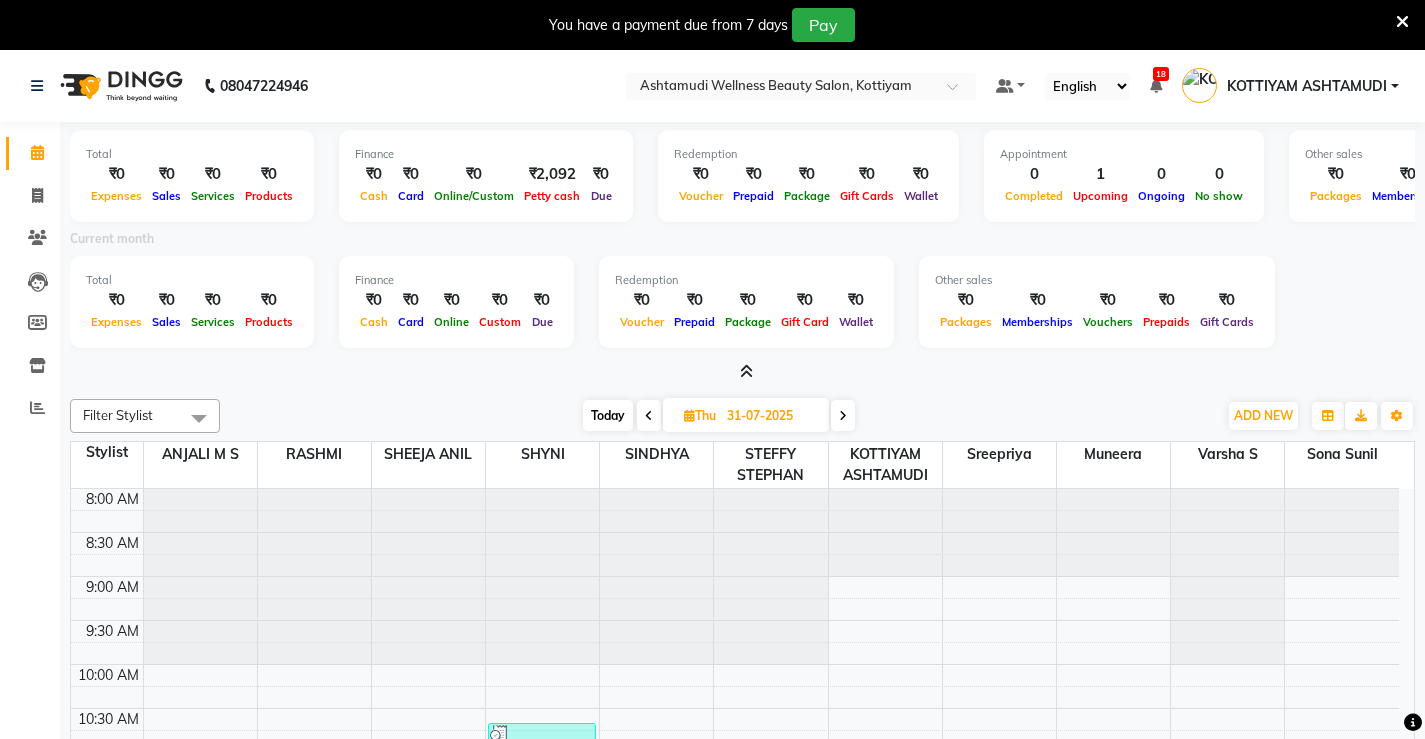 click at bounding box center [649, 416] 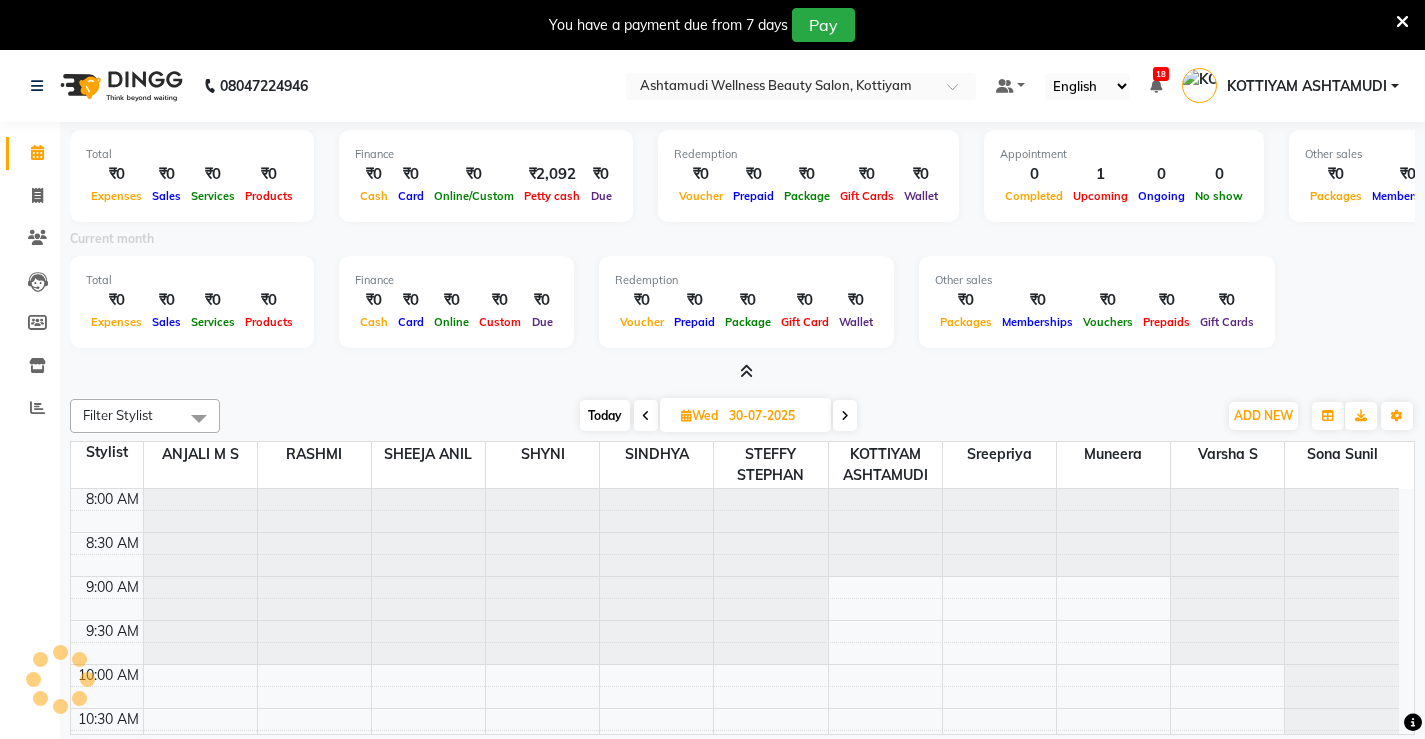 scroll, scrollTop: 177, scrollLeft: 0, axis: vertical 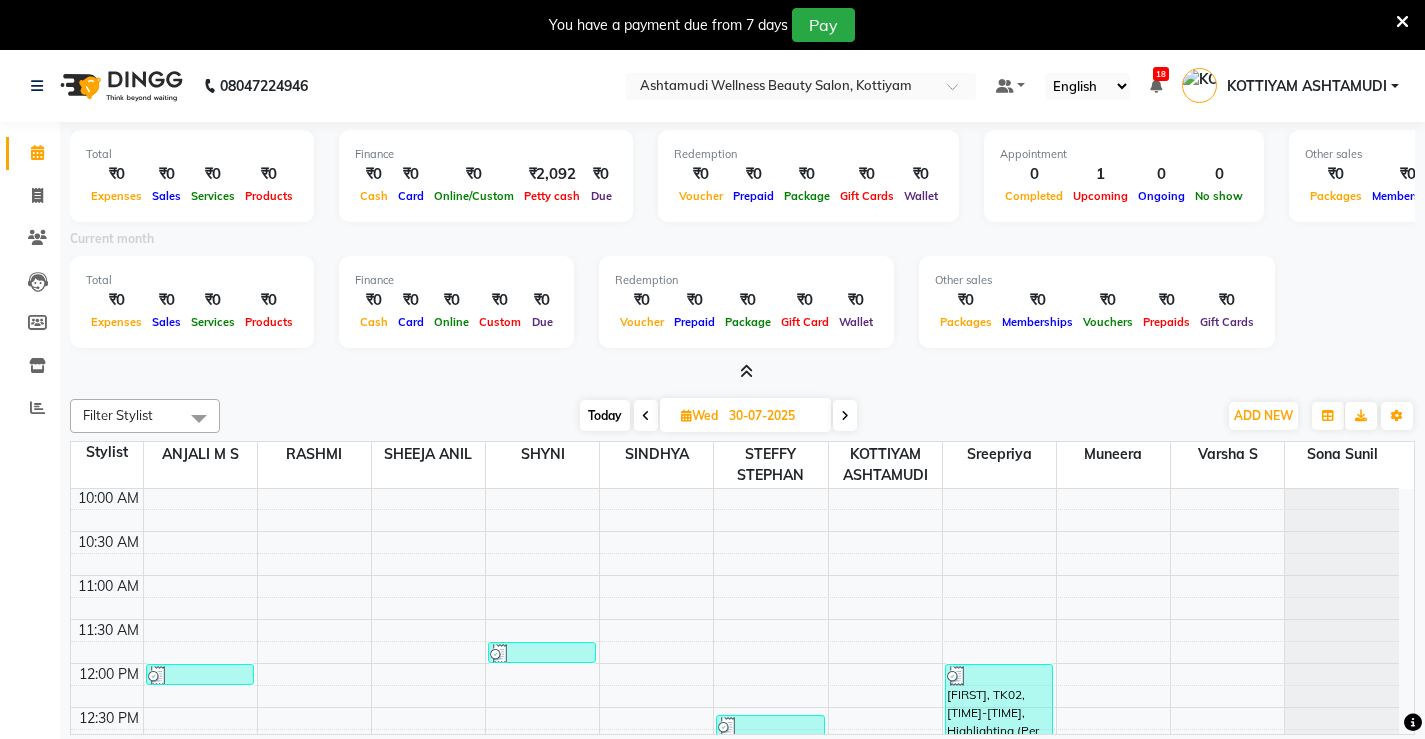 click at bounding box center (746, 371) 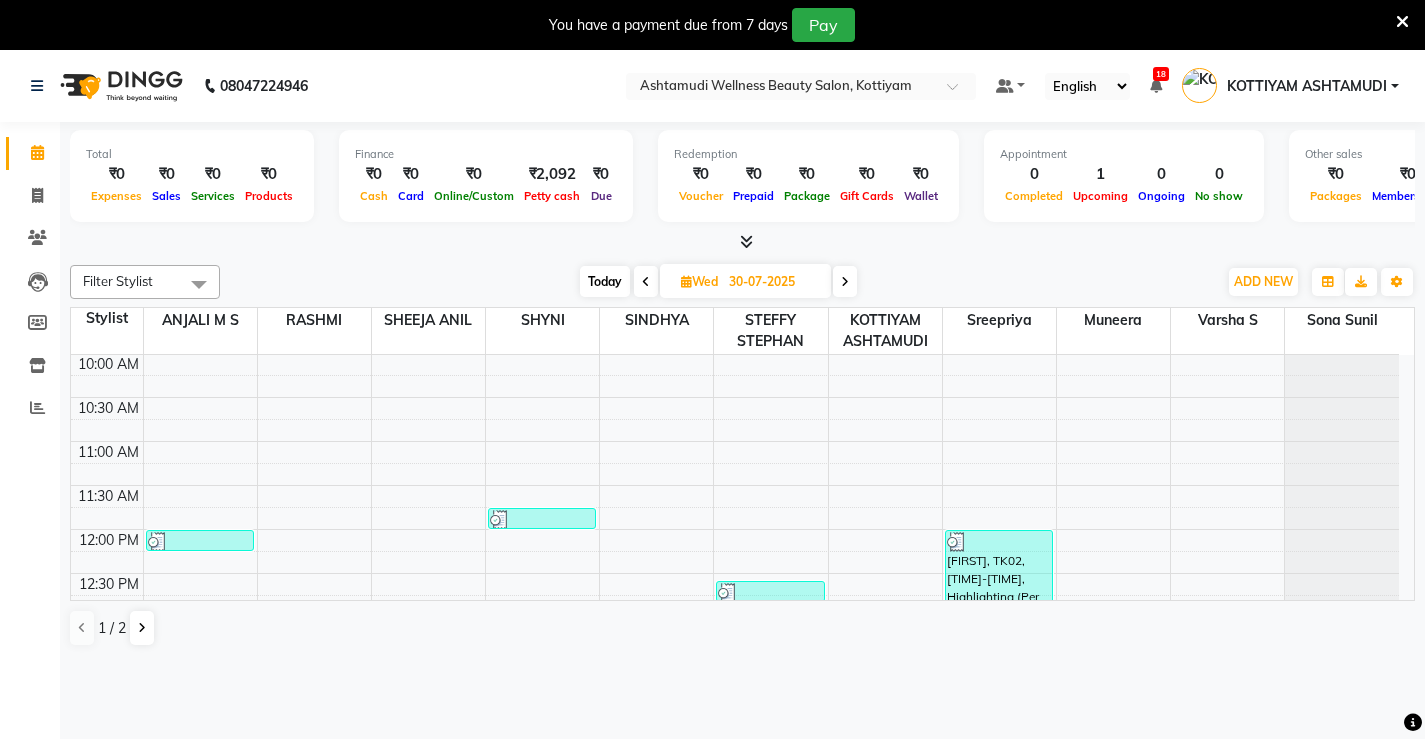 click at bounding box center (845, 282) 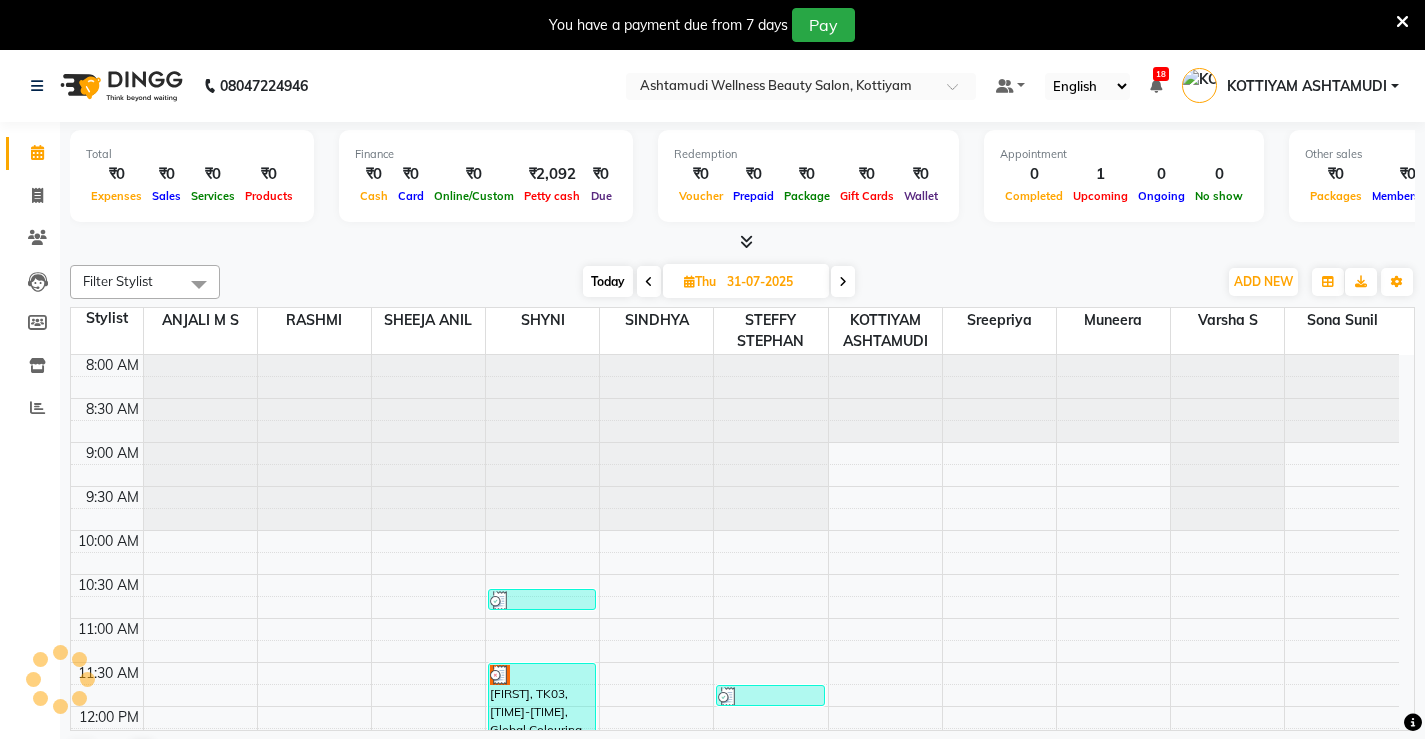 scroll, scrollTop: 177, scrollLeft: 0, axis: vertical 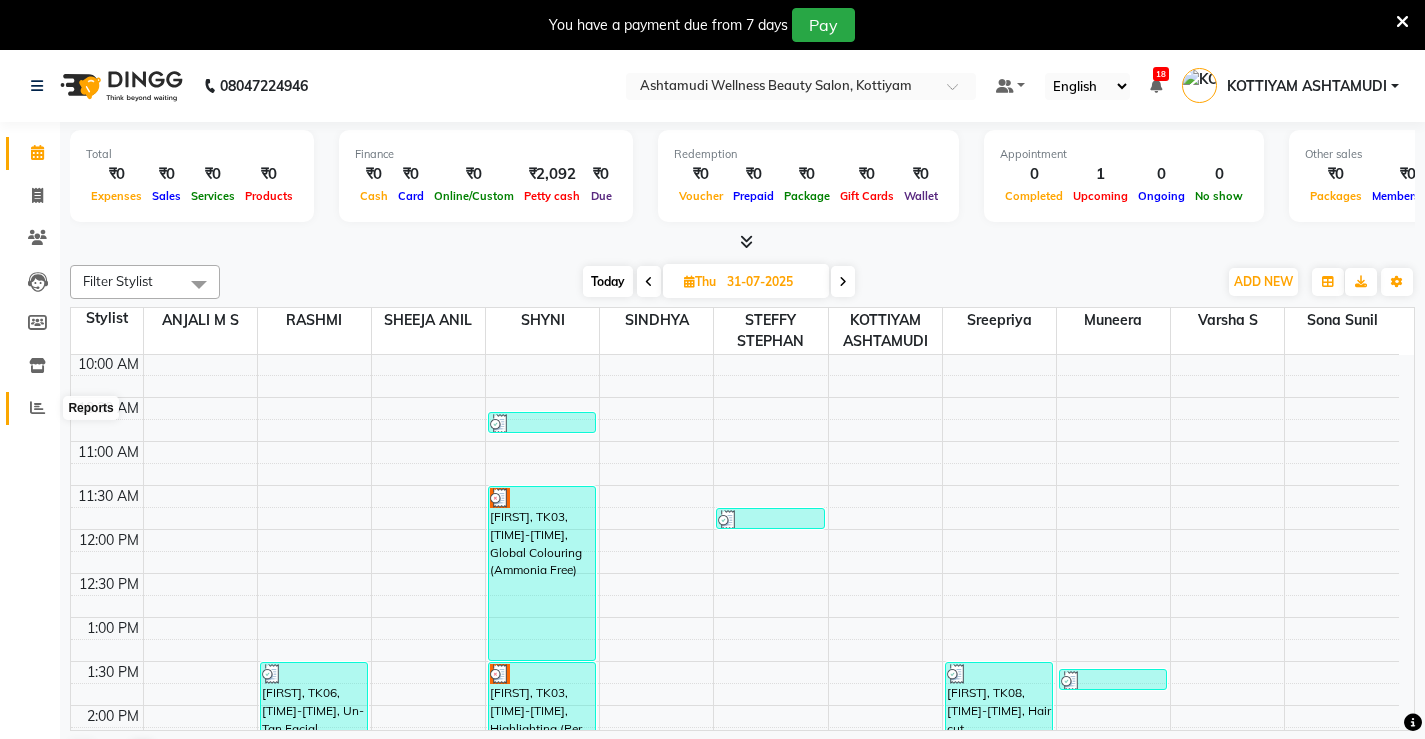 click 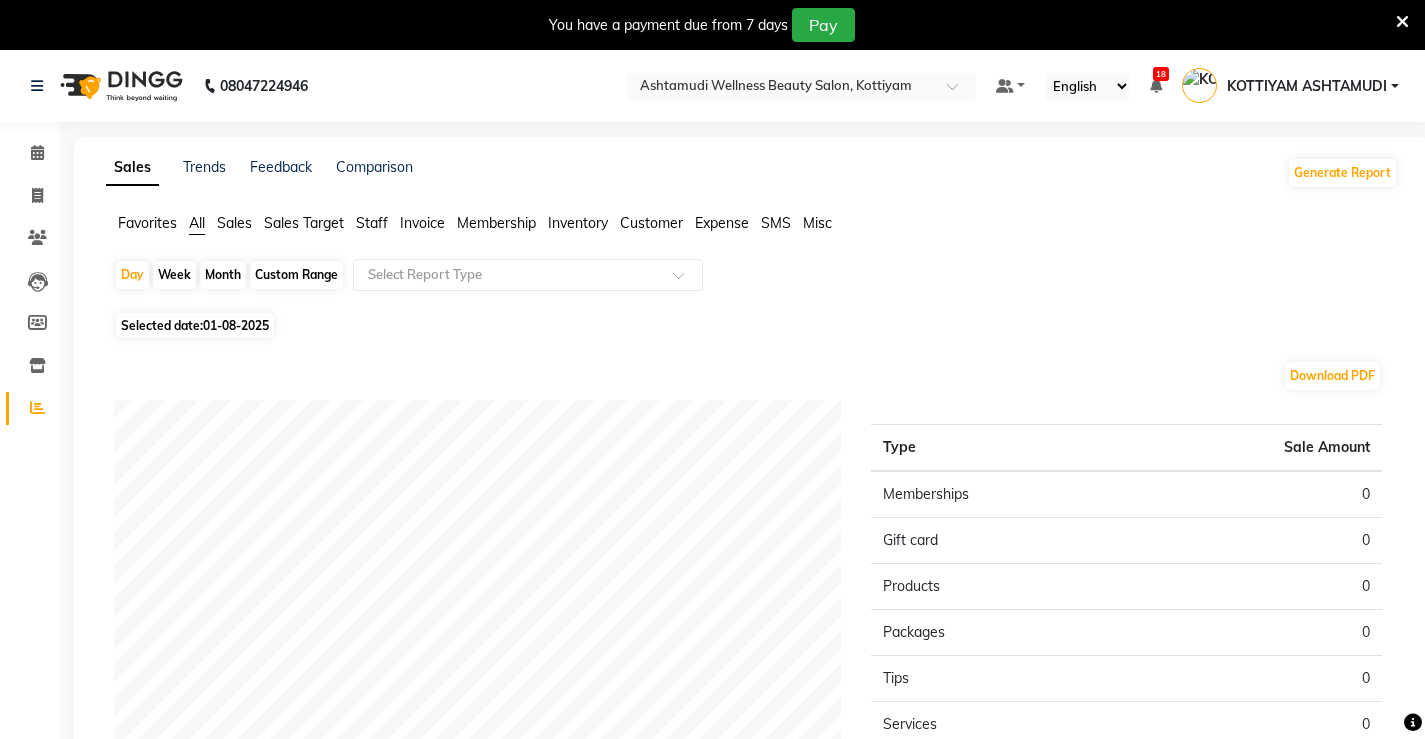 click on "Custom Range" 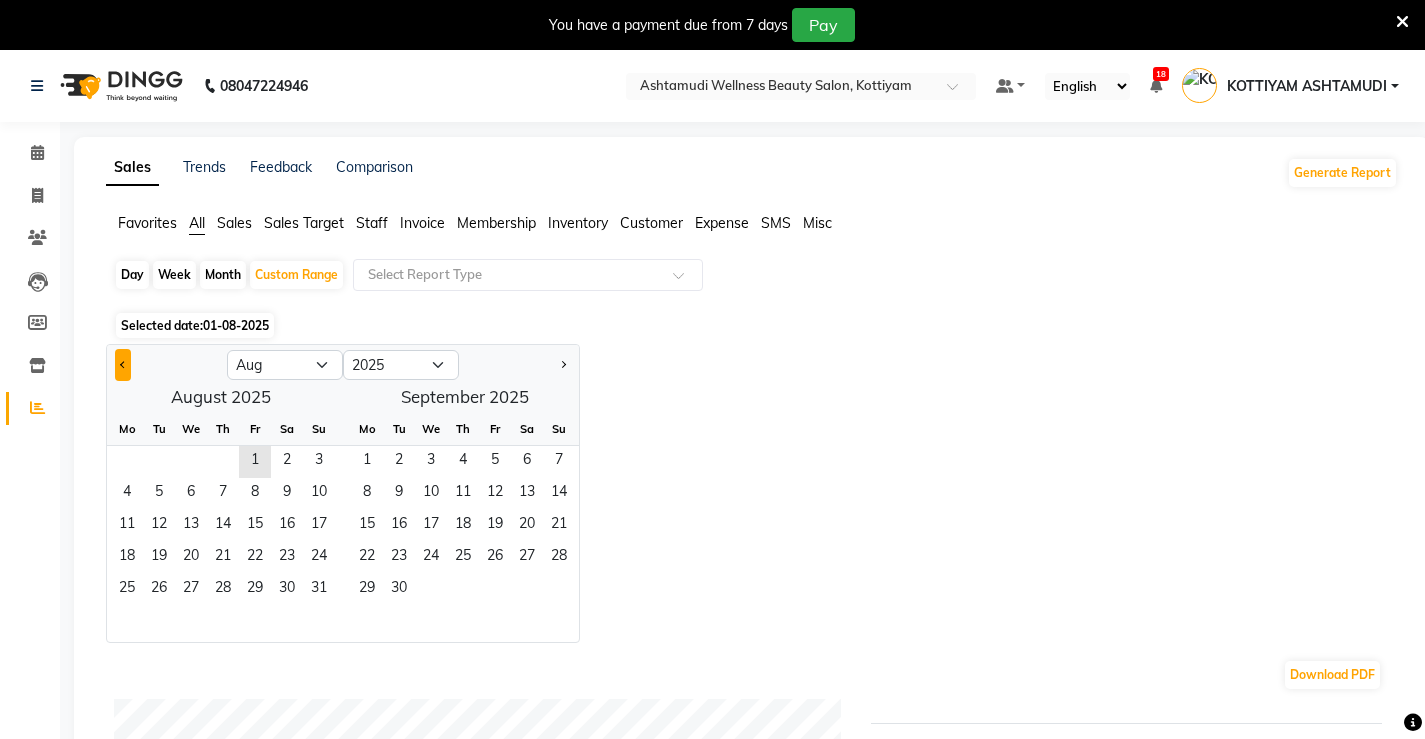 click 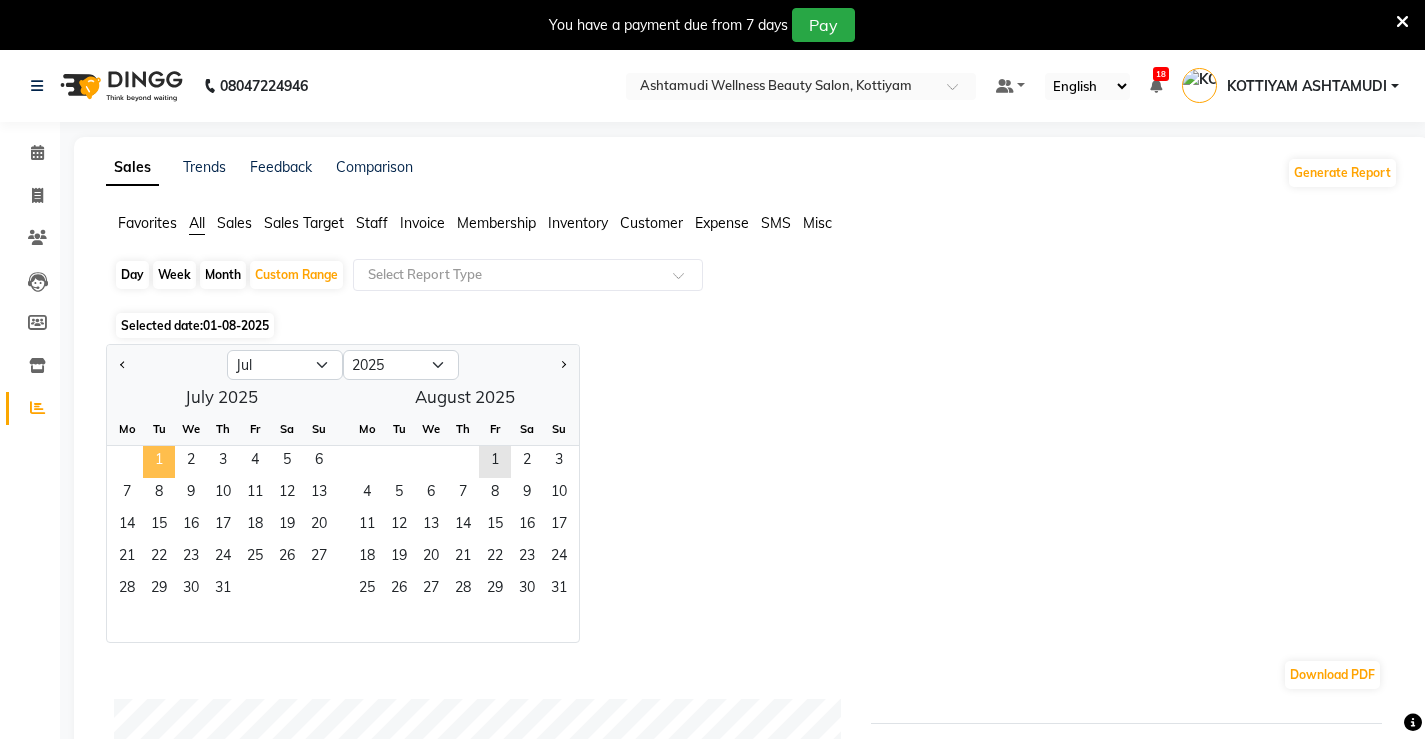 click on "1" 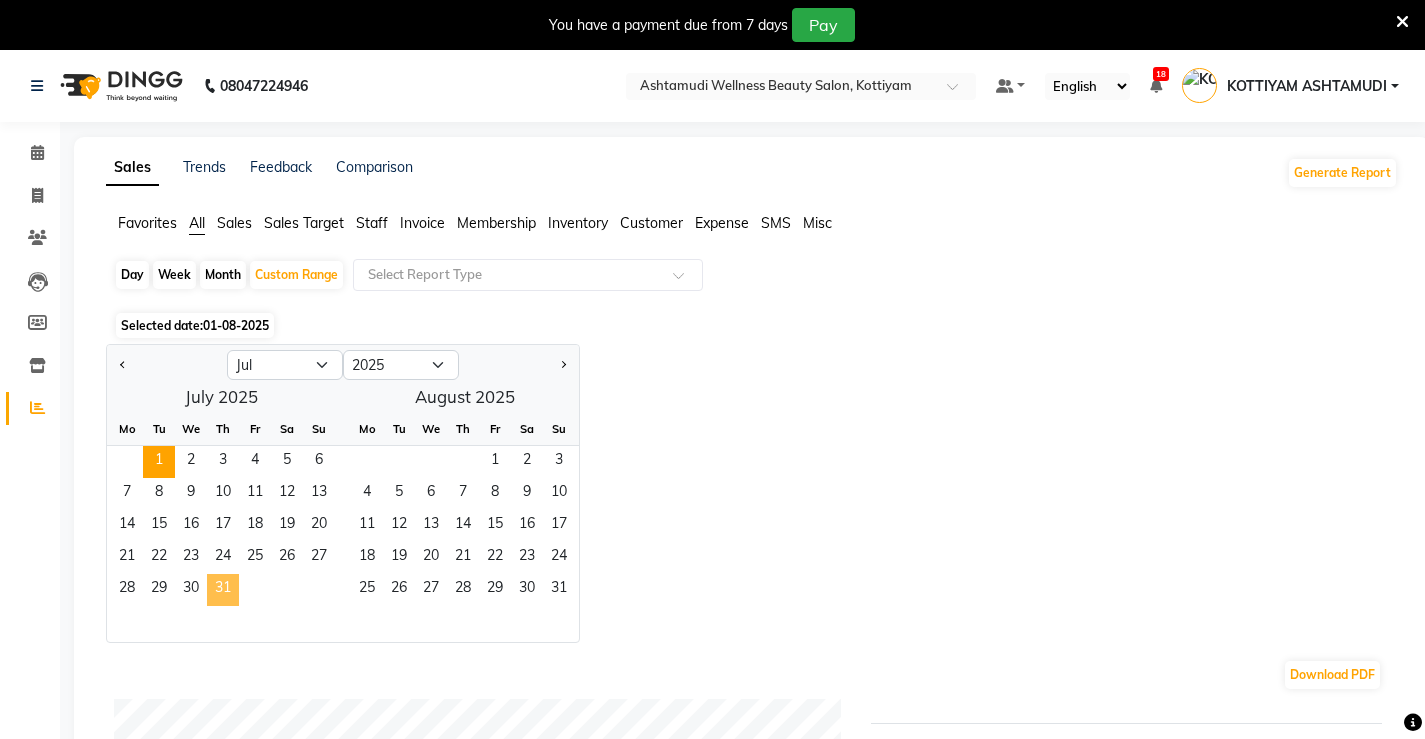 click on "31" 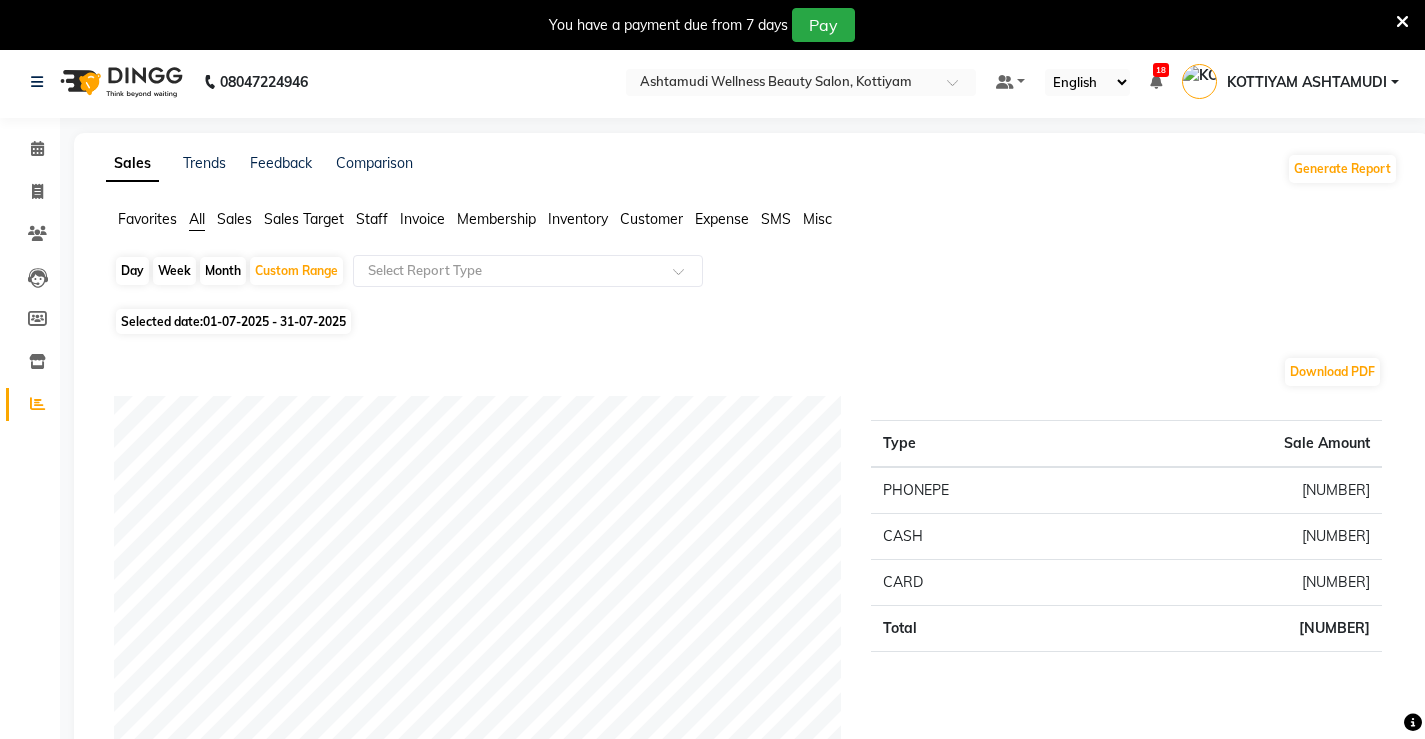 scroll, scrollTop: 0, scrollLeft: 0, axis: both 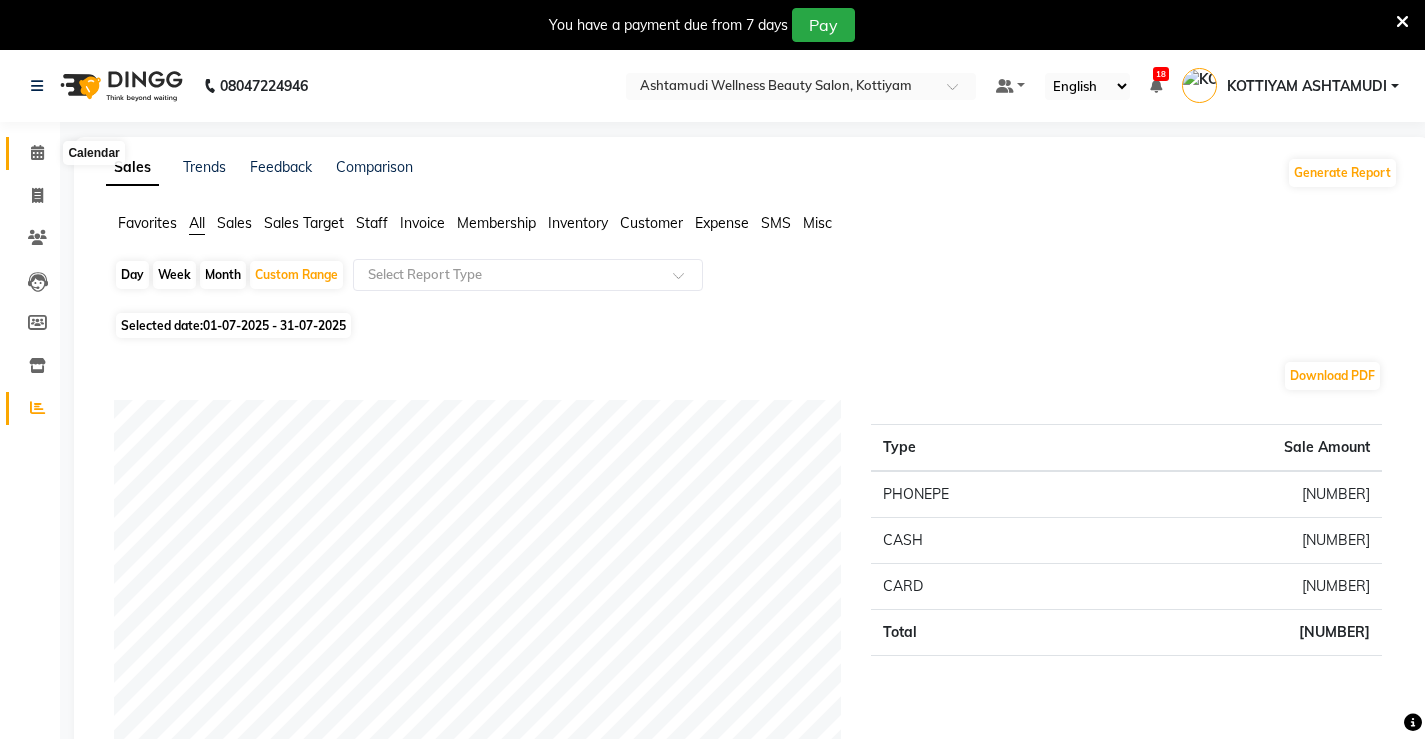 click 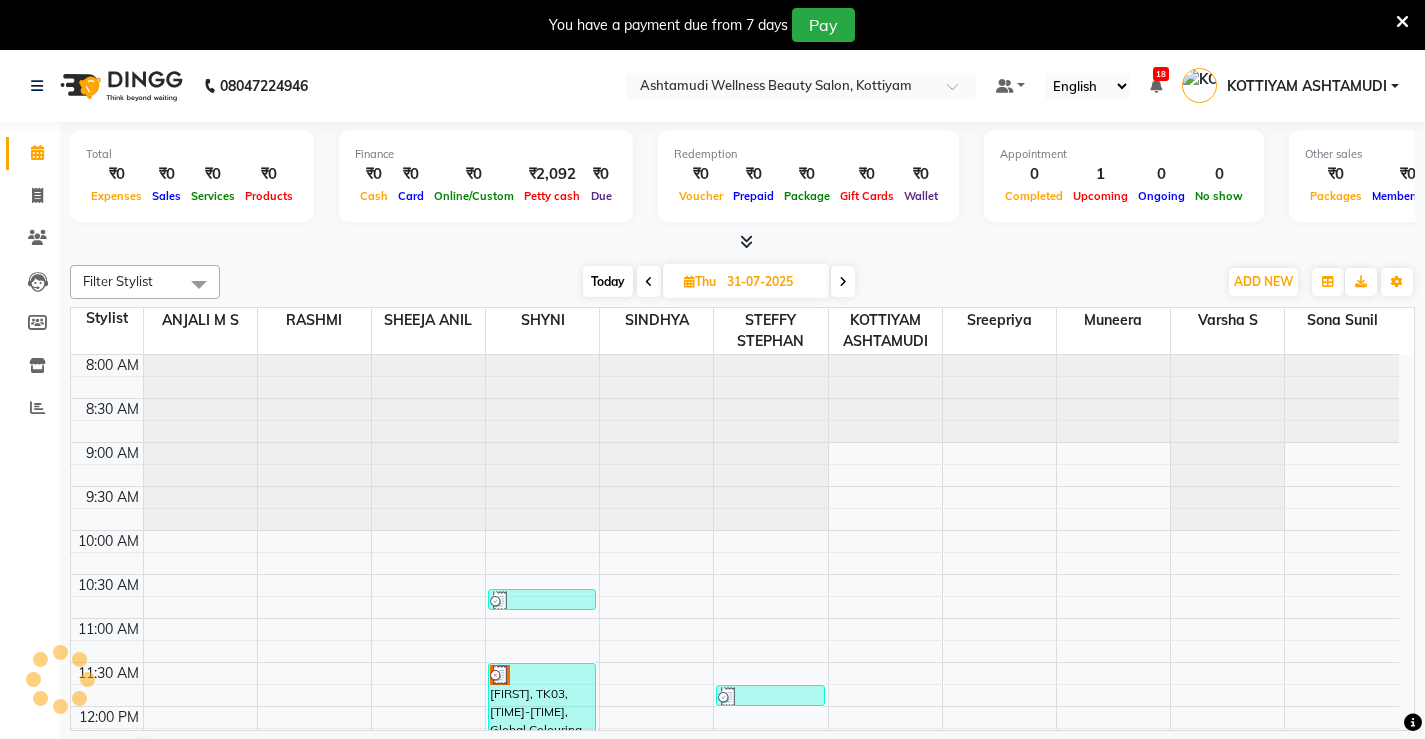 scroll, scrollTop: 0, scrollLeft: 0, axis: both 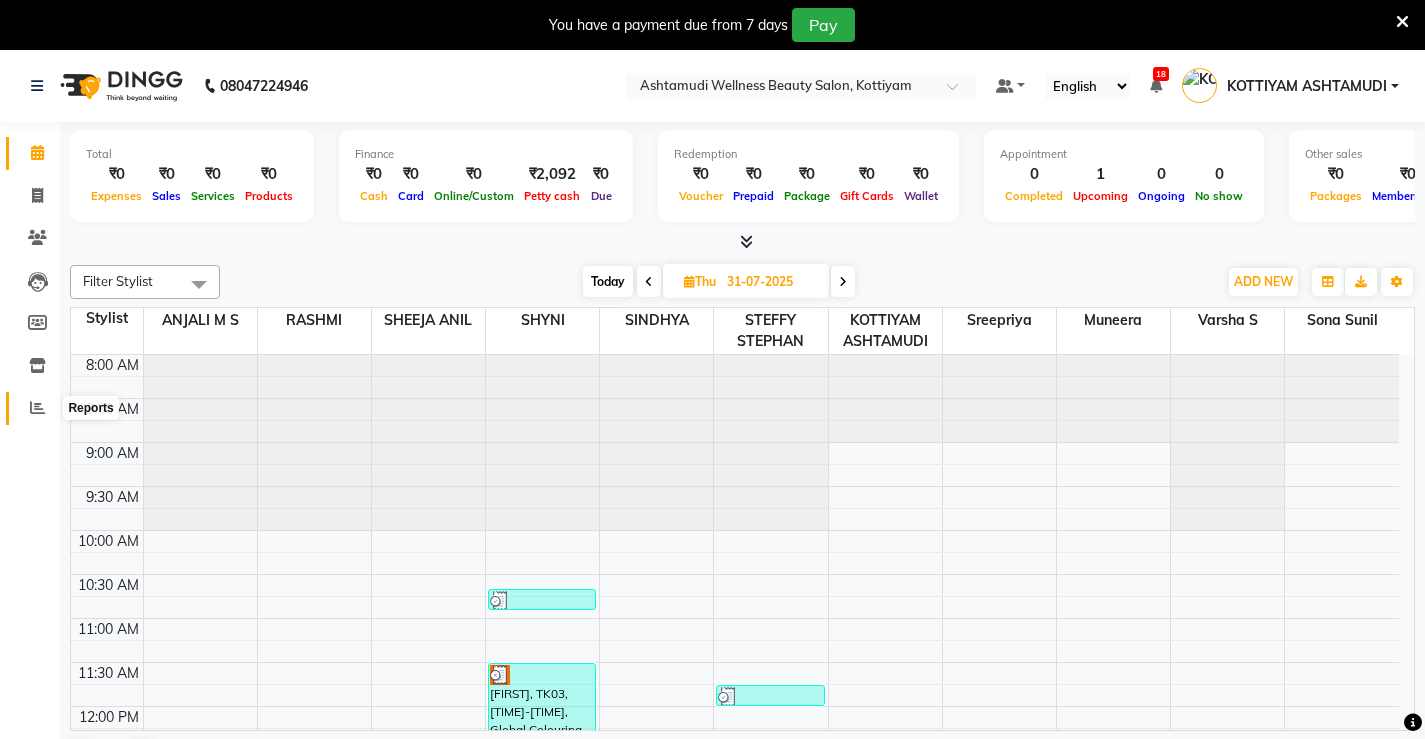 click 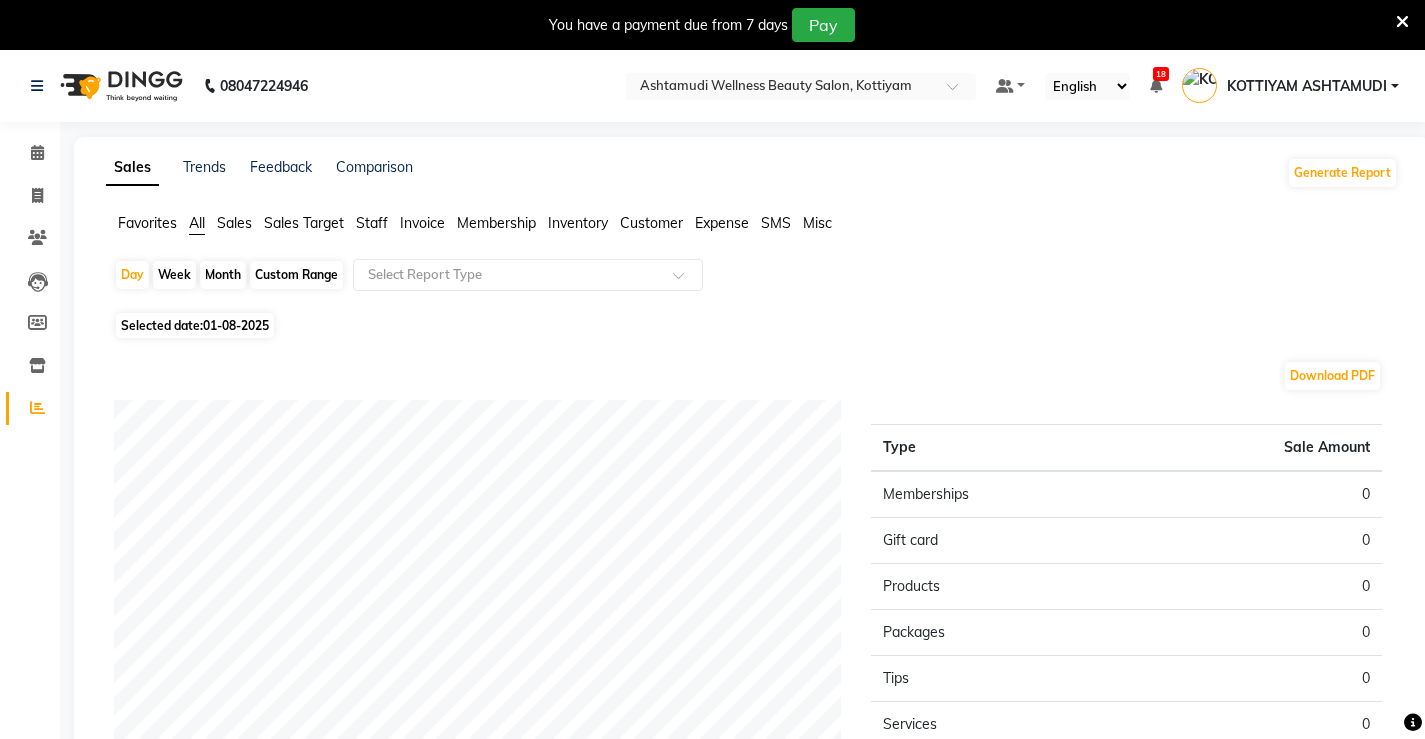 click on "Custom Range" 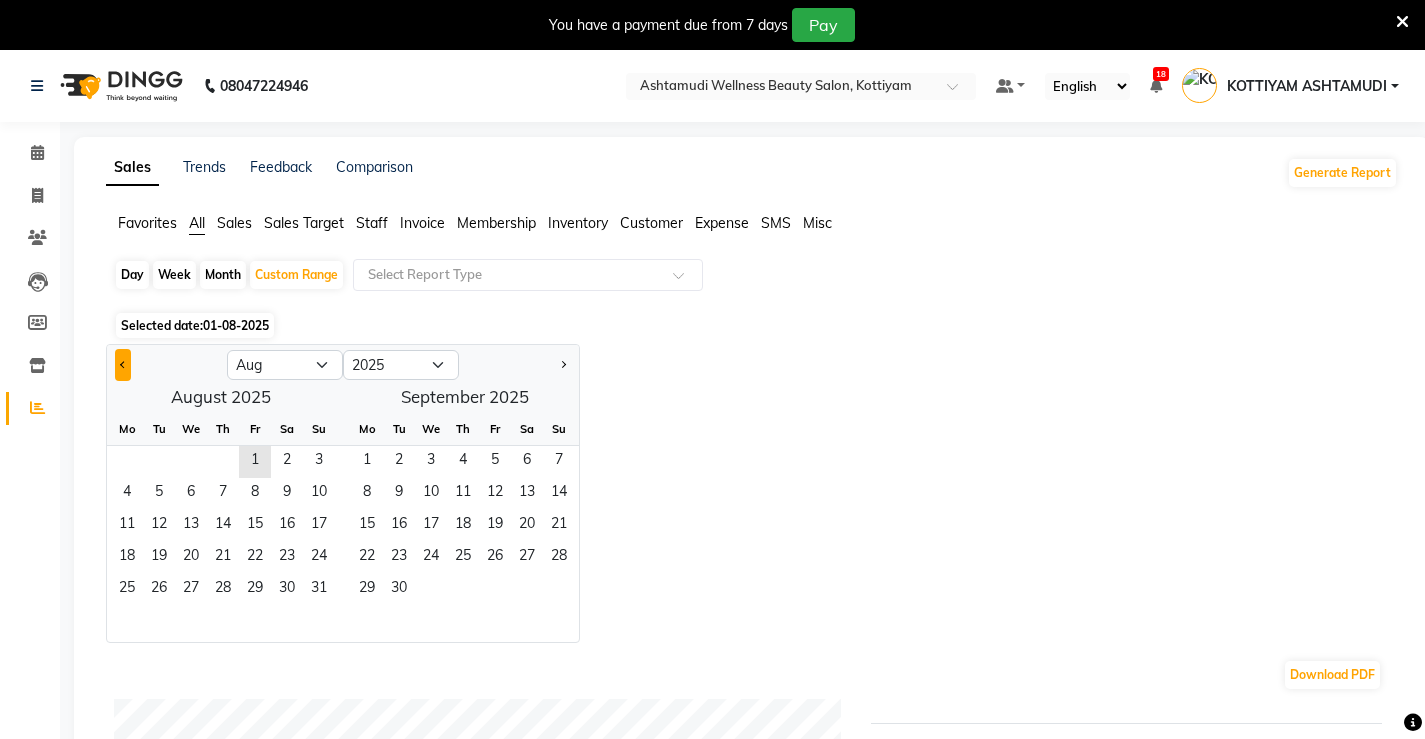 click 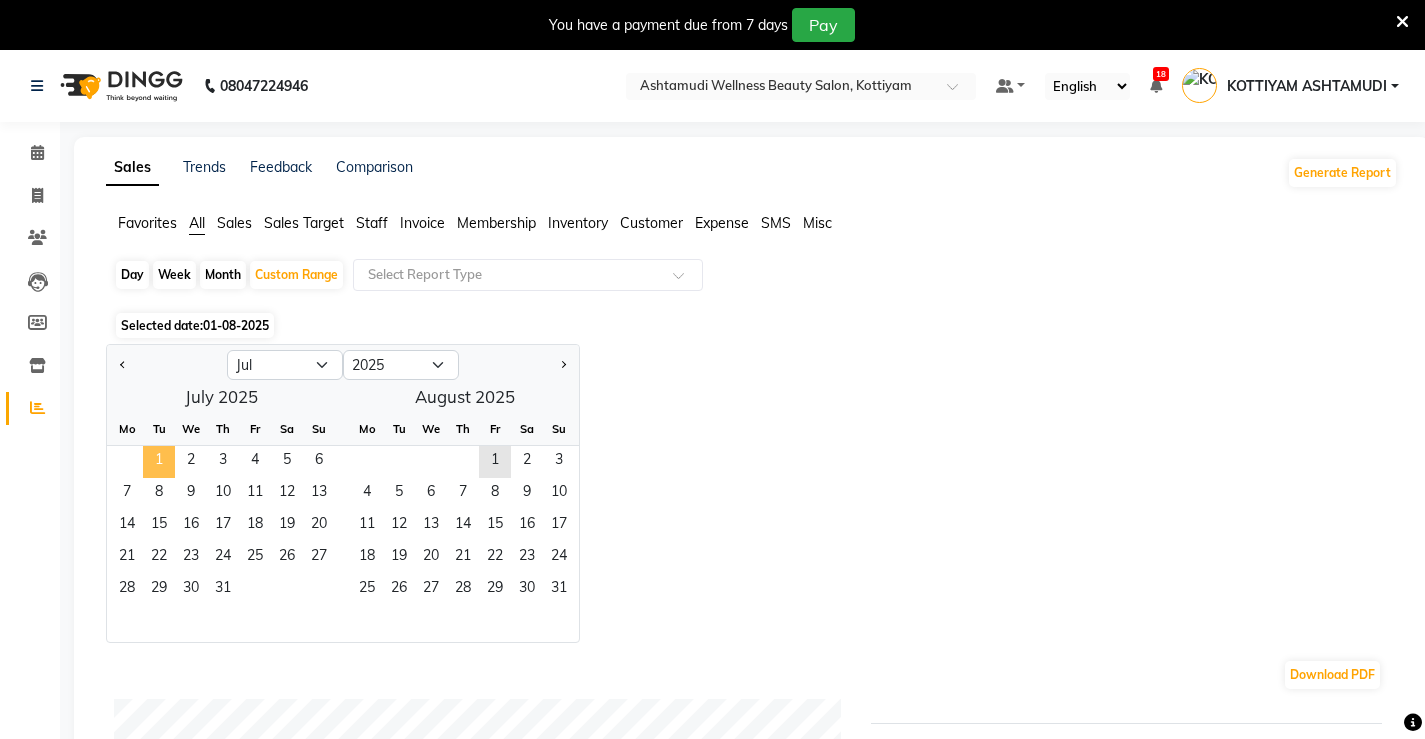 click on "1" 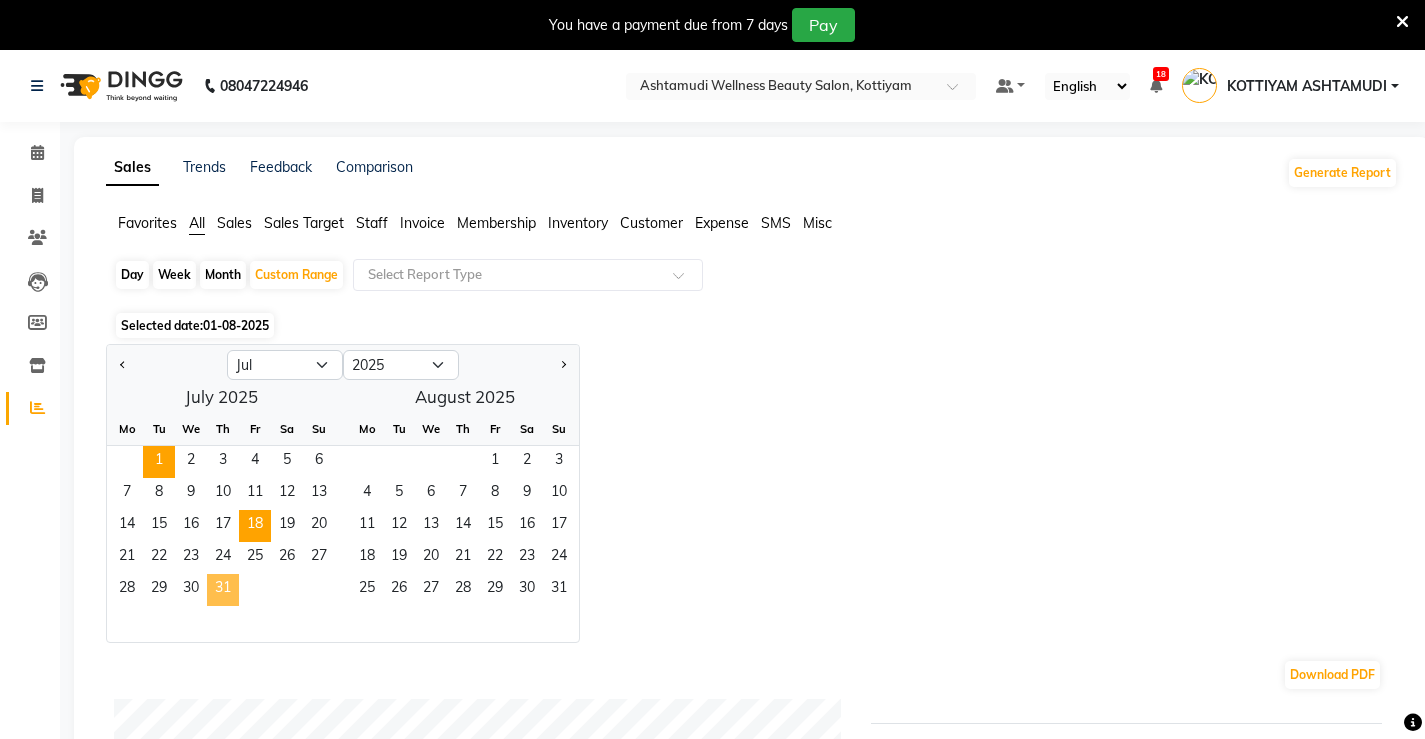 drag, startPoint x: 235, startPoint y: 591, endPoint x: 256, endPoint y: 521, distance: 73.082146 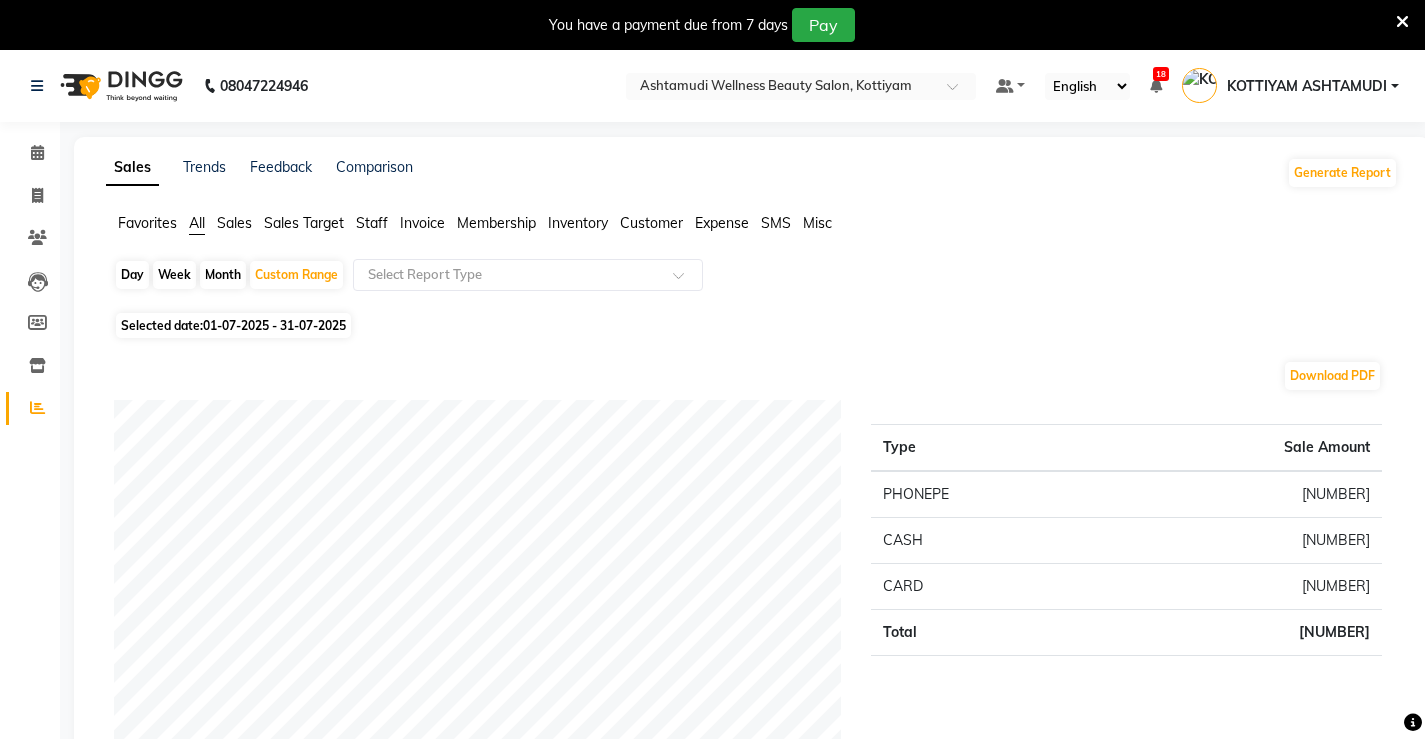 click on "Staff" 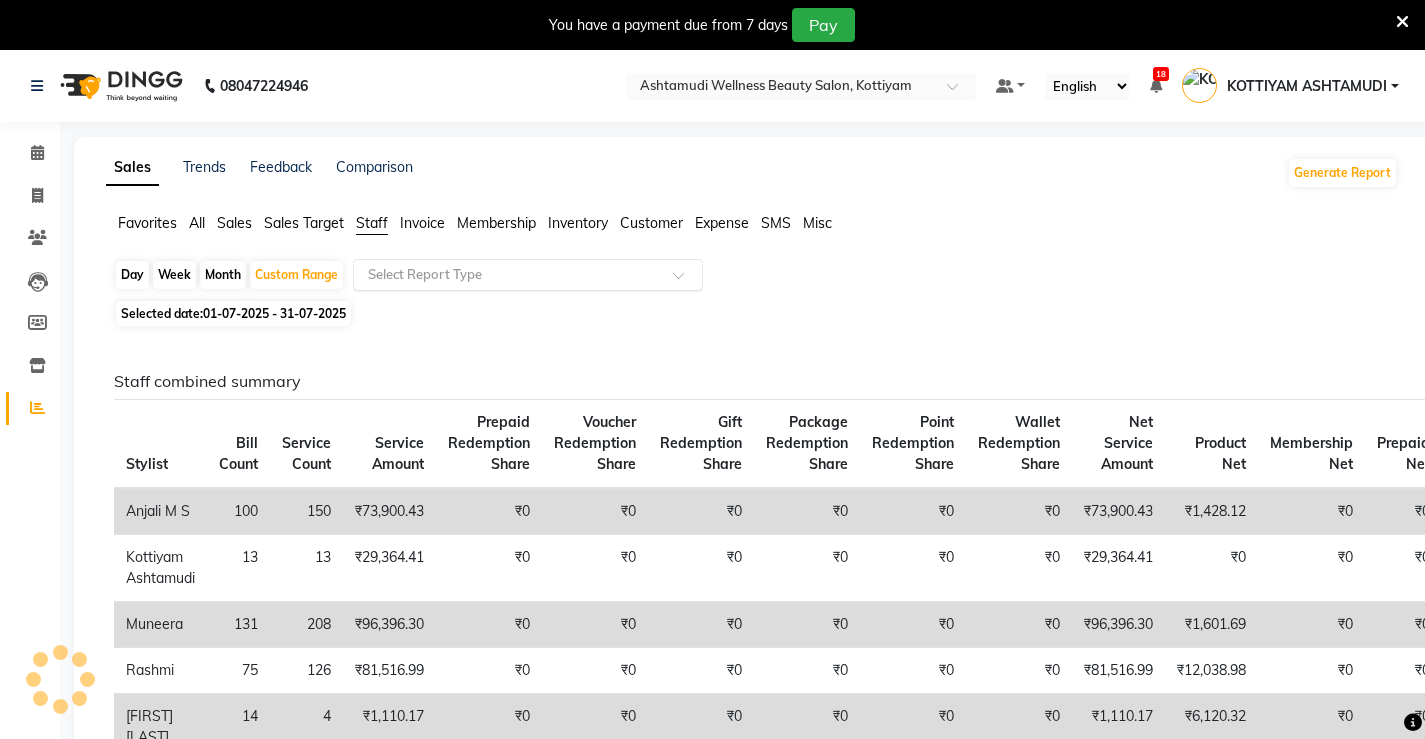 click 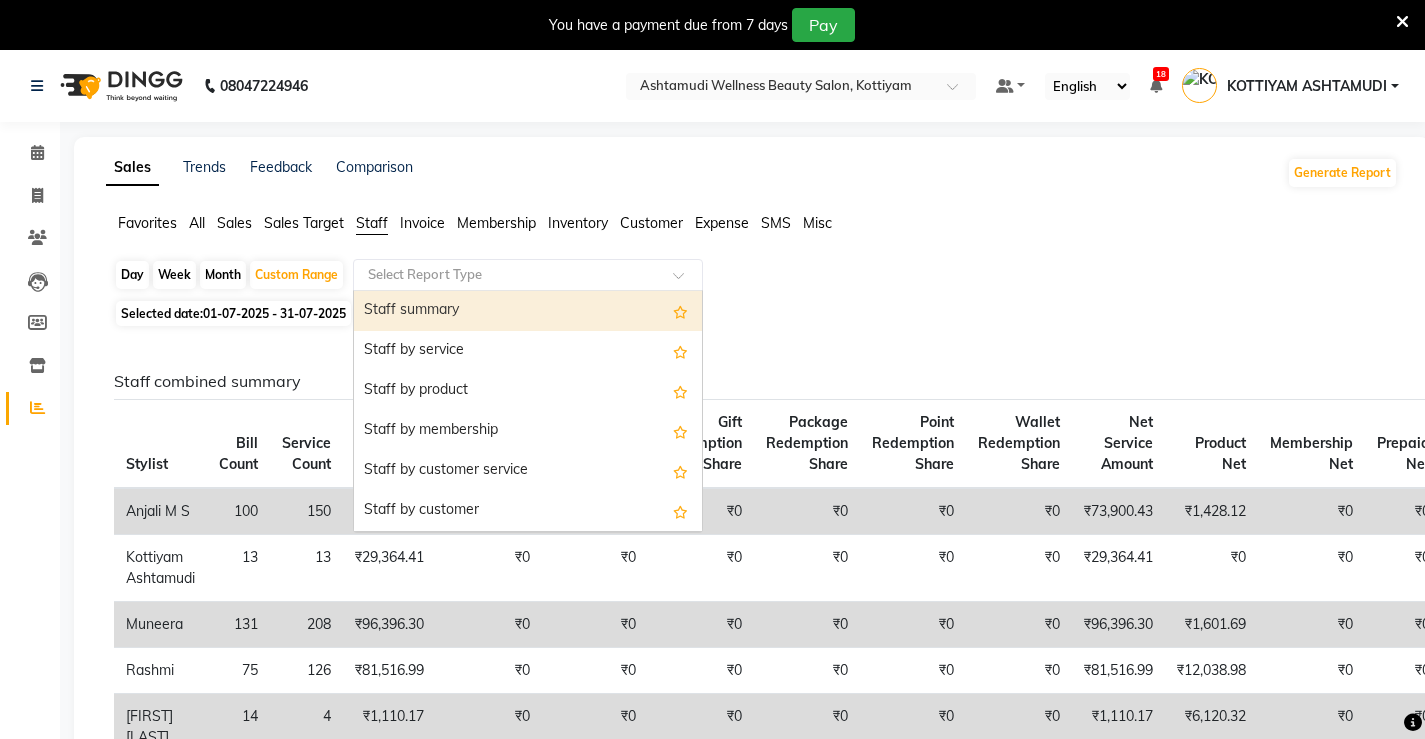 click on "Staff summary" at bounding box center (528, 311) 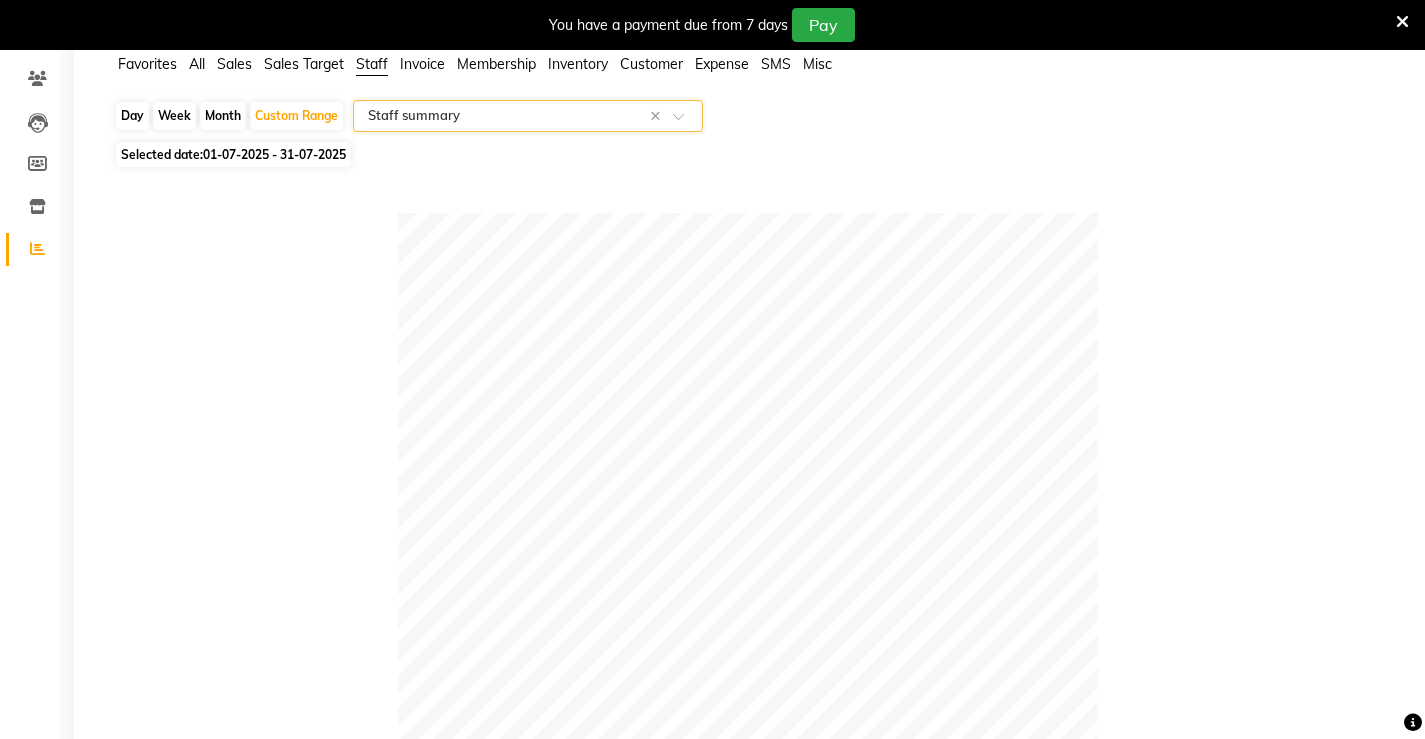 scroll, scrollTop: 0, scrollLeft: 0, axis: both 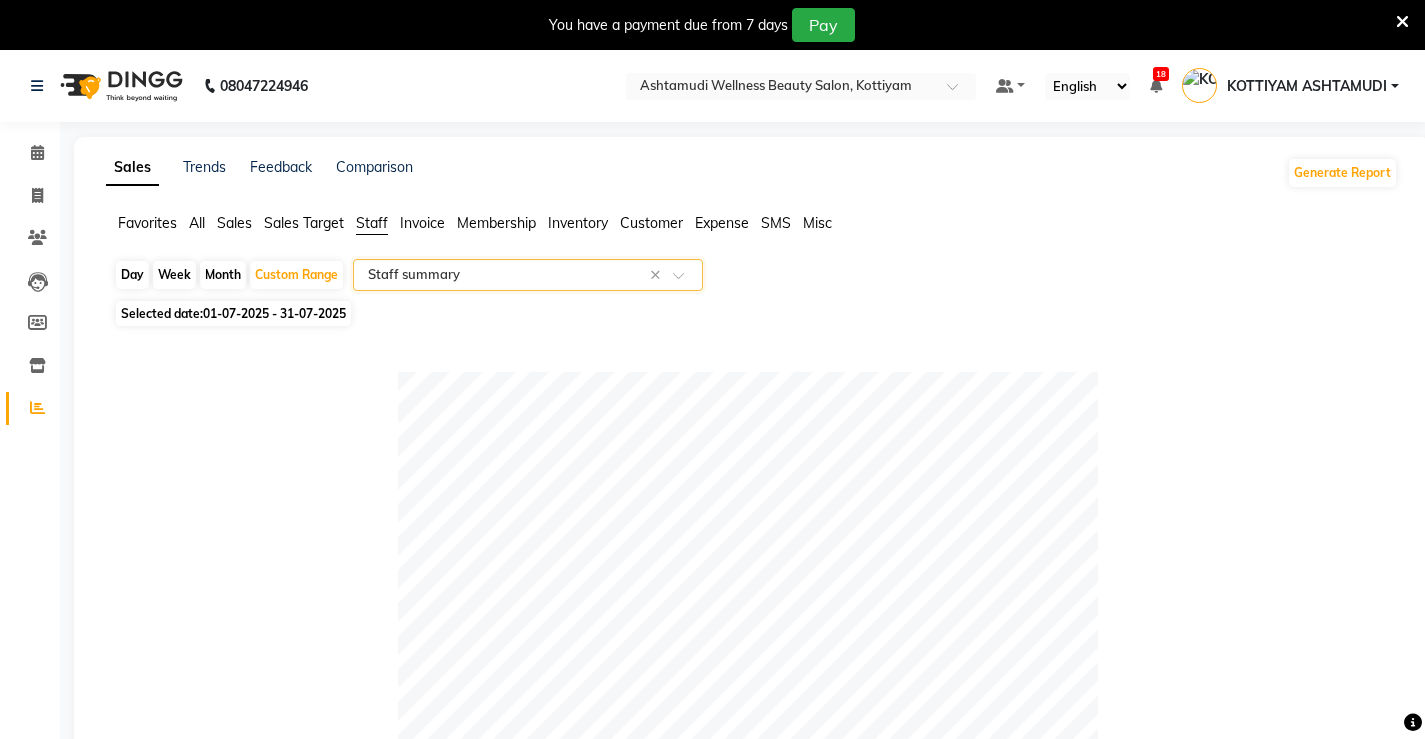 click 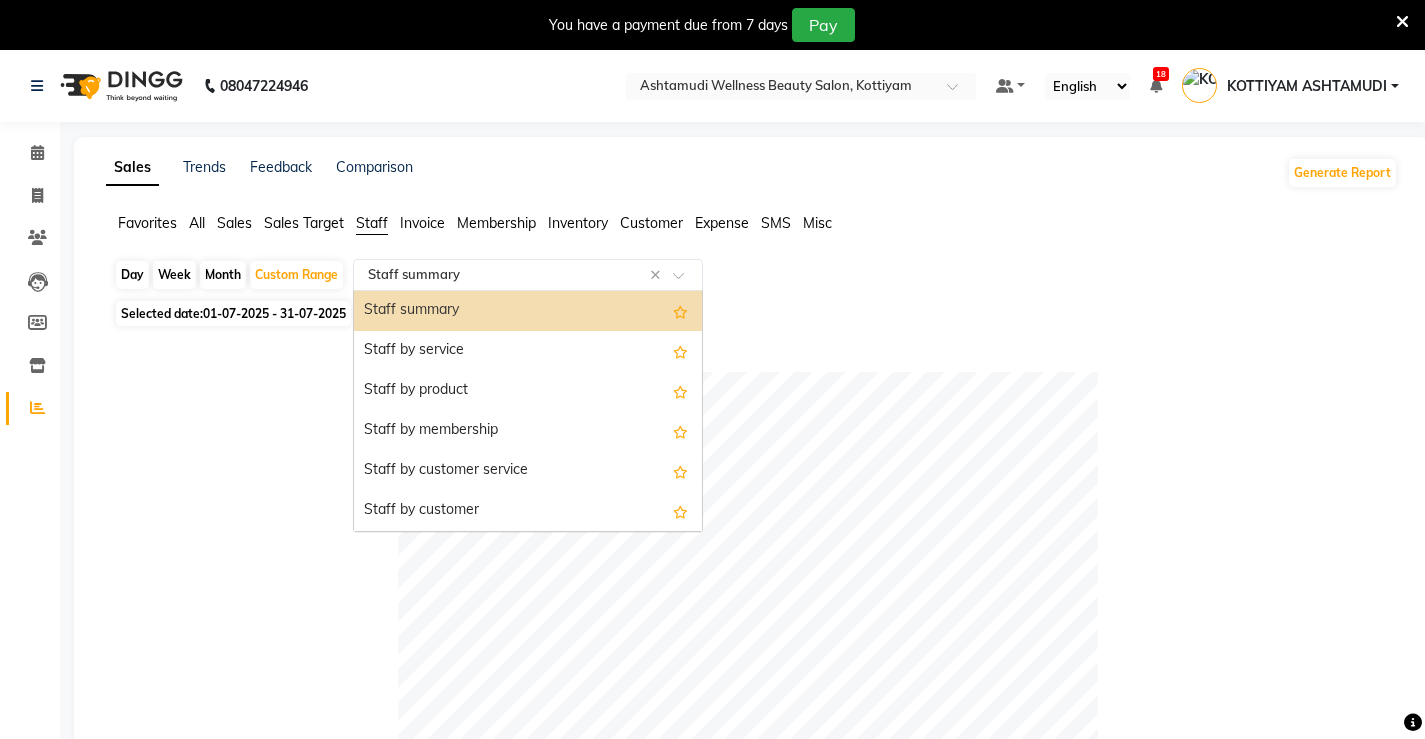click on "Staff summary" at bounding box center (528, 311) 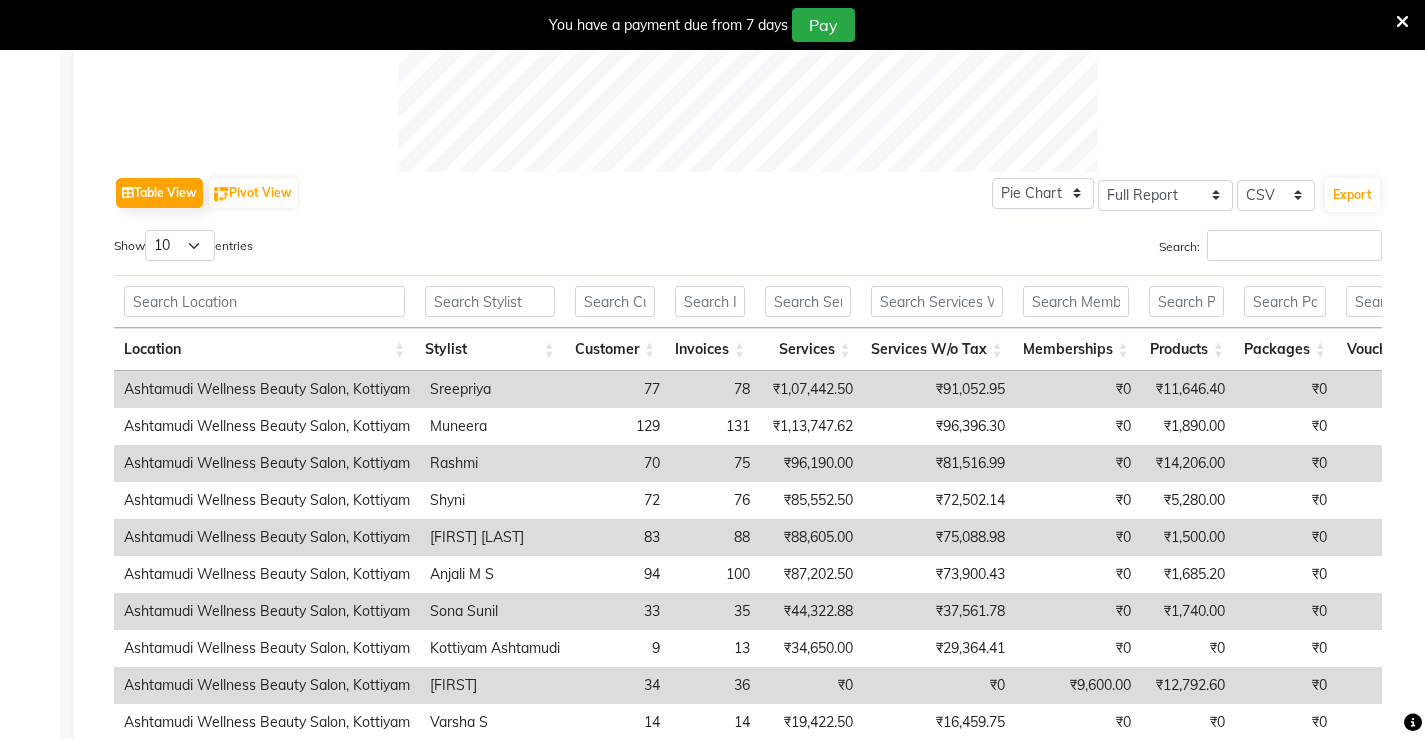 scroll, scrollTop: 200, scrollLeft: 0, axis: vertical 